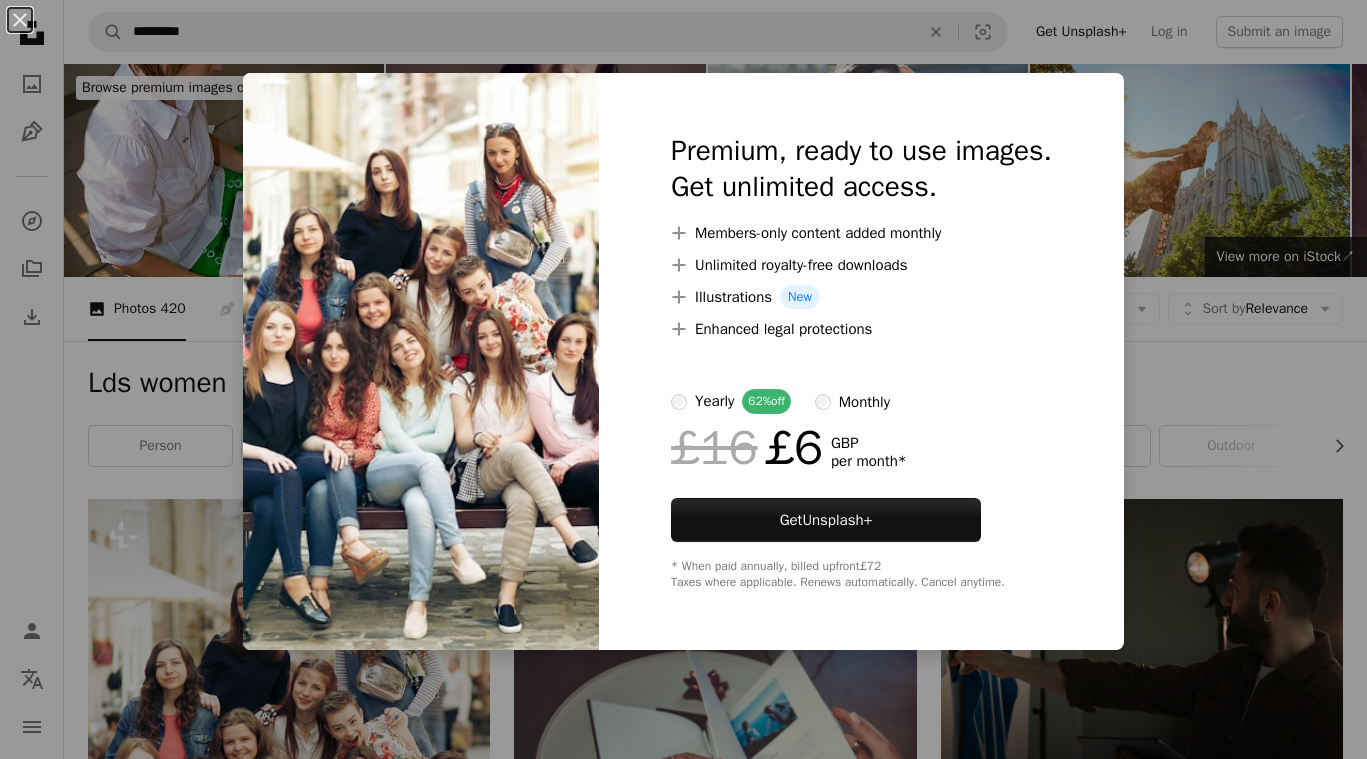 scroll, scrollTop: 476, scrollLeft: 0, axis: vertical 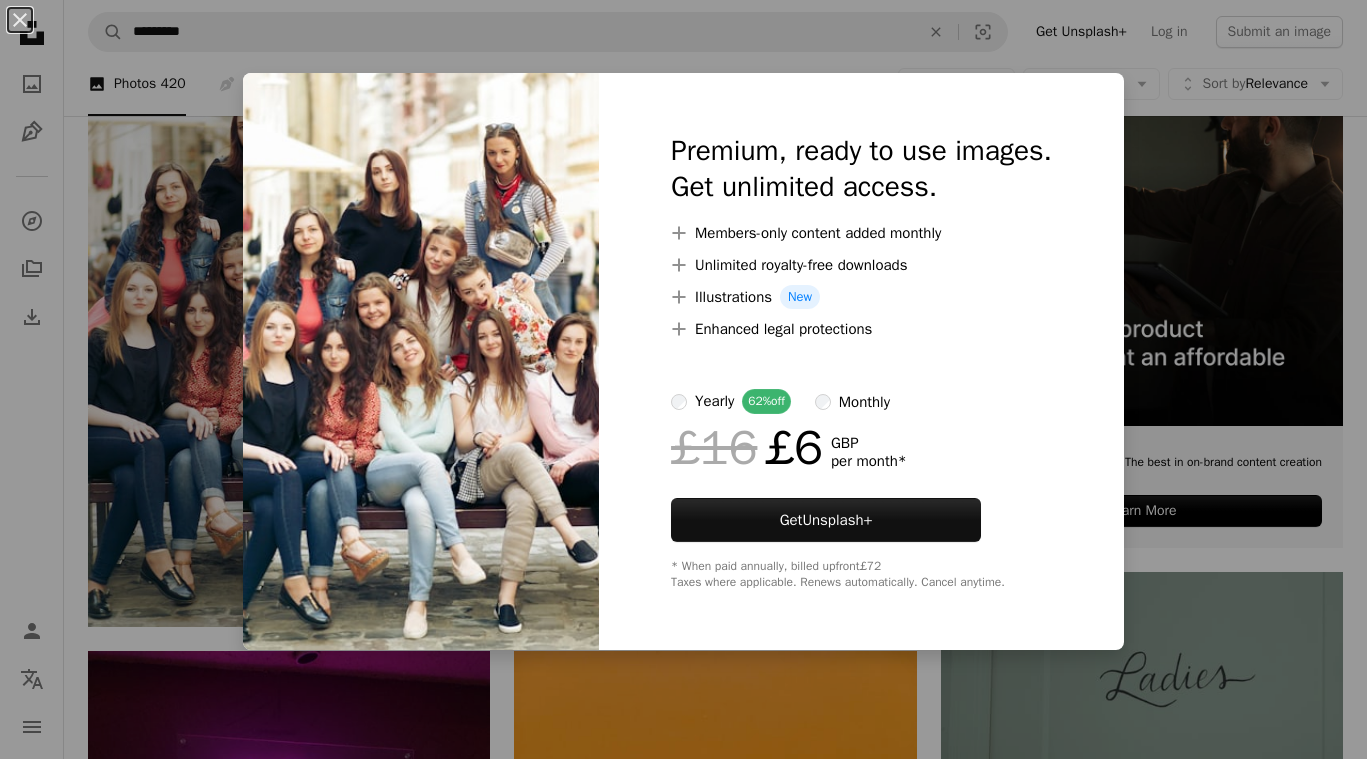 click on "An X shape Premium, ready to use images. Get unlimited access. A plus sign Members-only content added monthly A plus sign Unlimited royalty-free downloads A plus sign Illustrations  New A plus sign Enhanced legal protections yearly 62%  off monthly £16   £6 GBP per month * Get  Unsplash+ * When paid annually, billed upfront  £72 Taxes where applicable. Renews automatically. Cancel anytime." at bounding box center [683, 379] 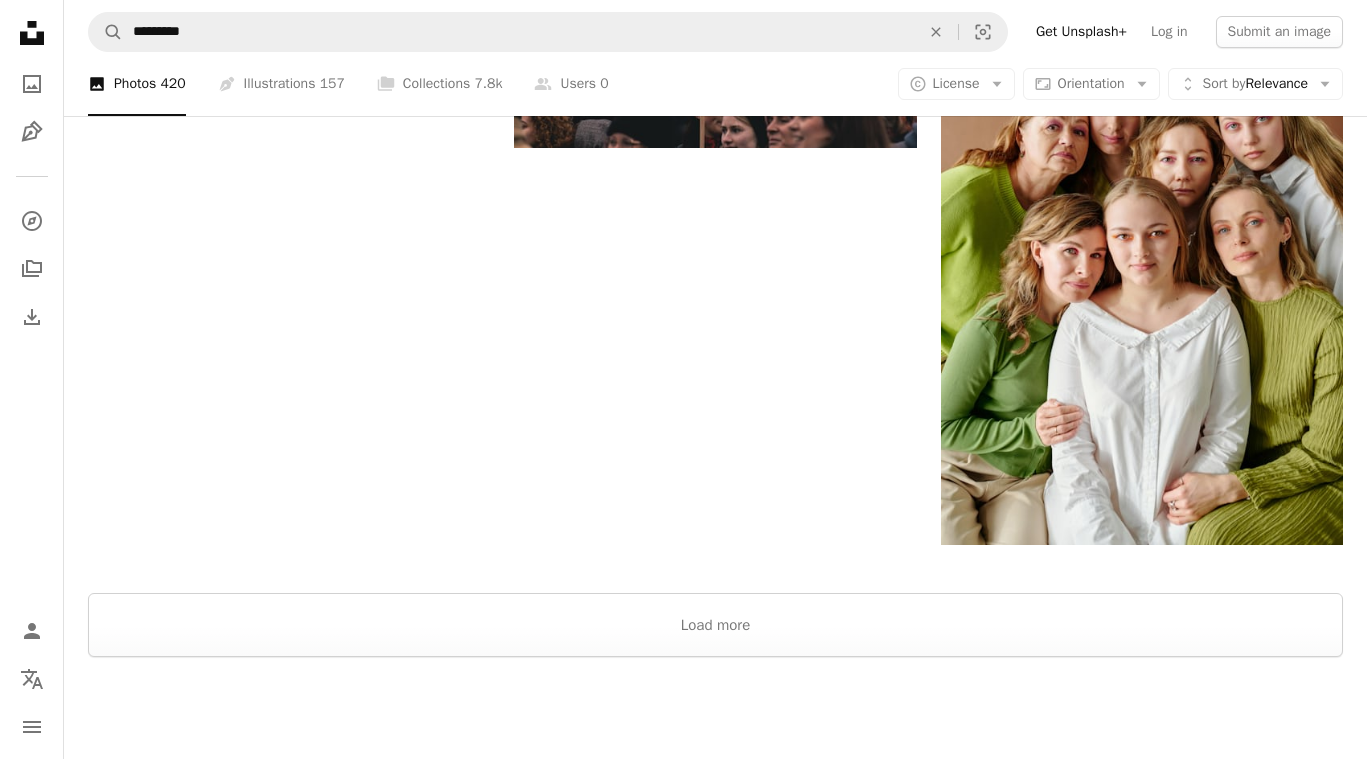 scroll, scrollTop: 3573, scrollLeft: 0, axis: vertical 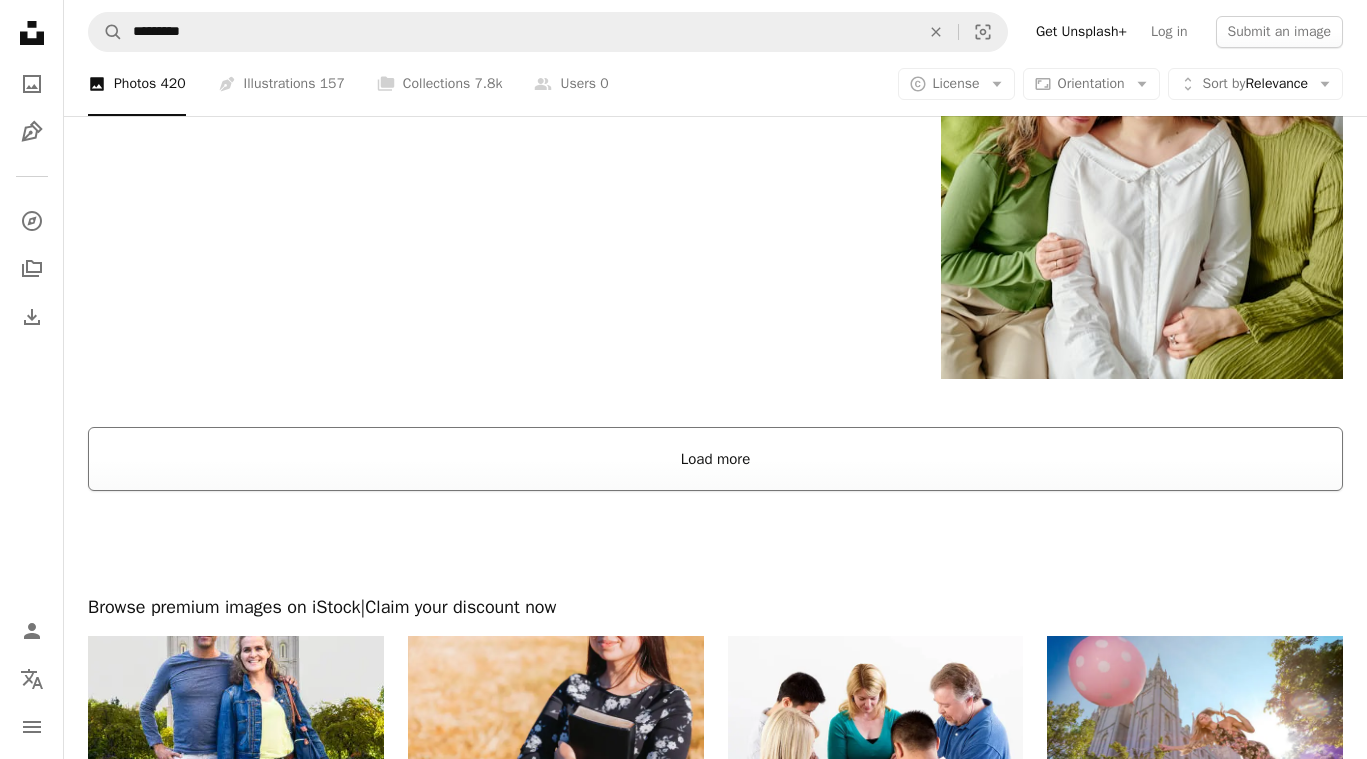 click on "Load more" at bounding box center [715, 459] 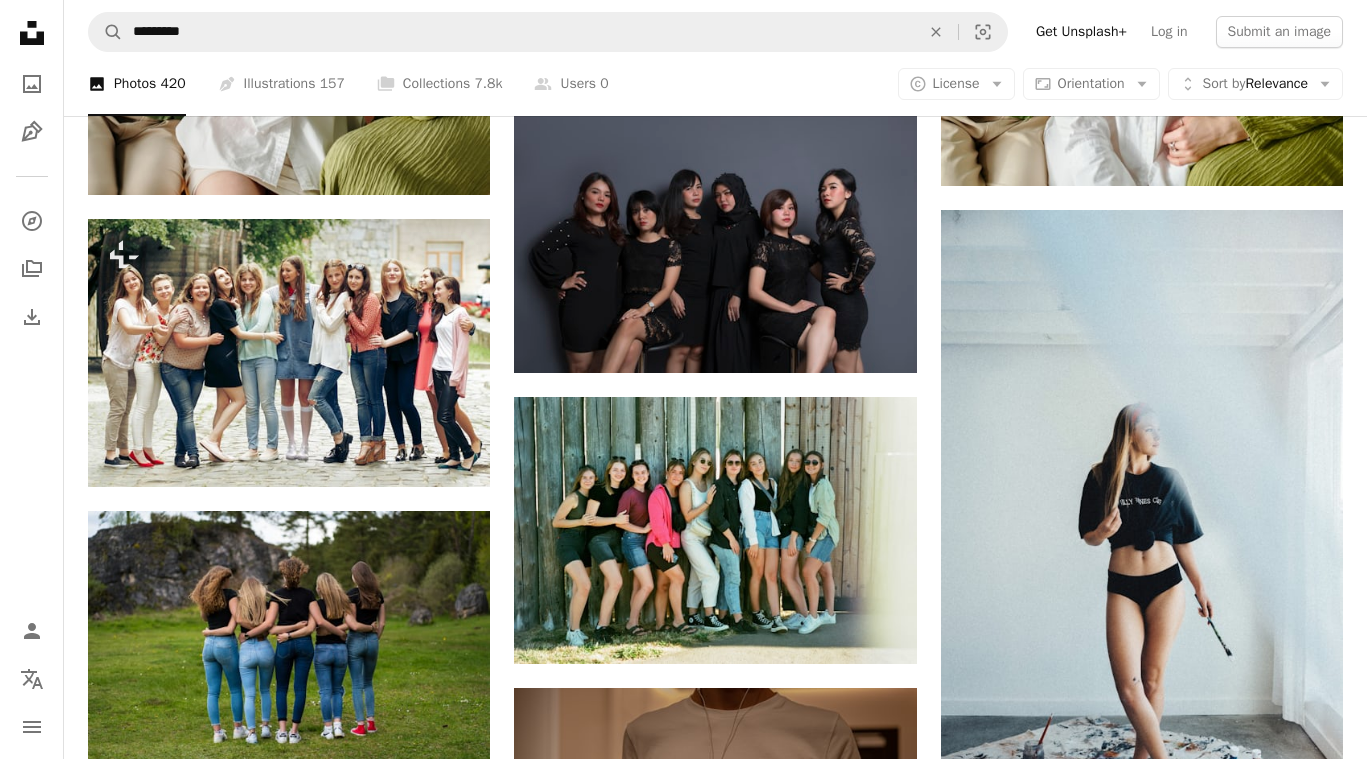 scroll, scrollTop: 3737, scrollLeft: 0, axis: vertical 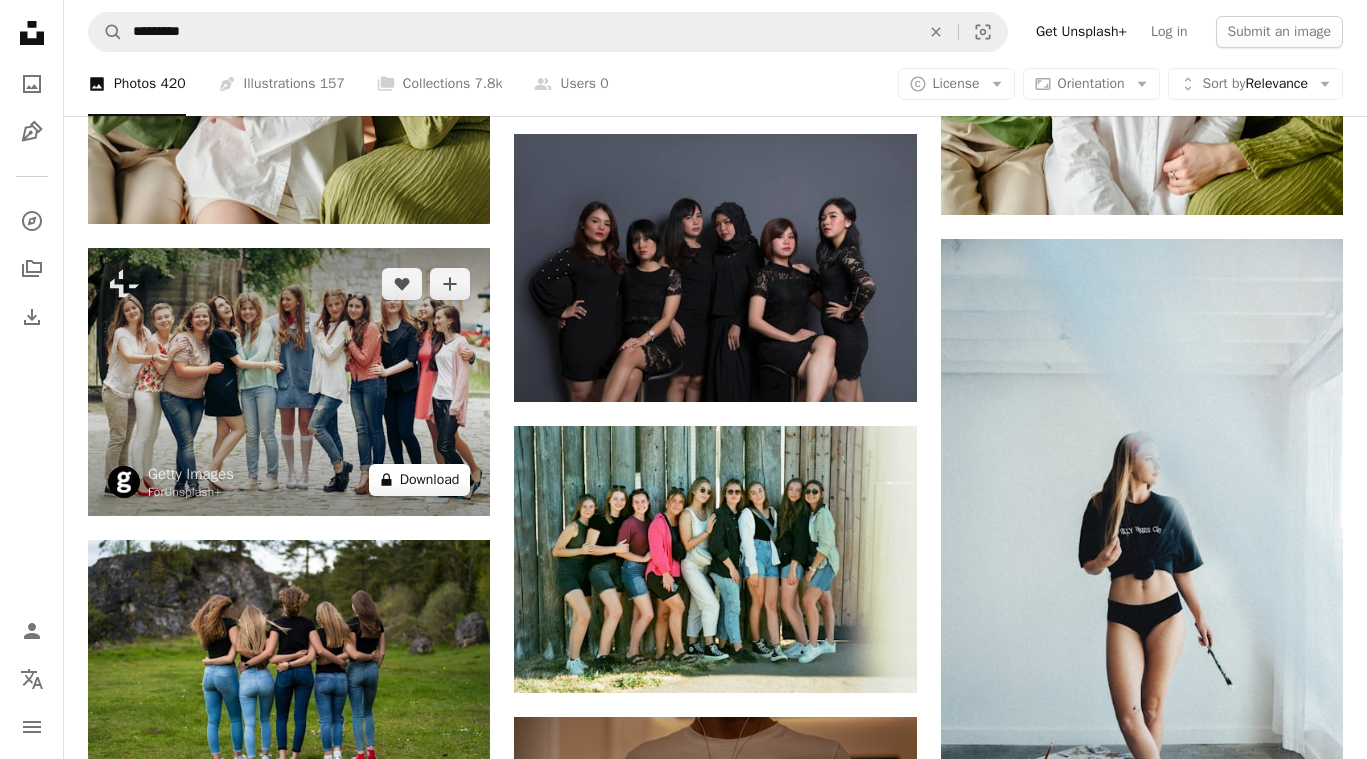 click on "A lock Download" at bounding box center (420, 480) 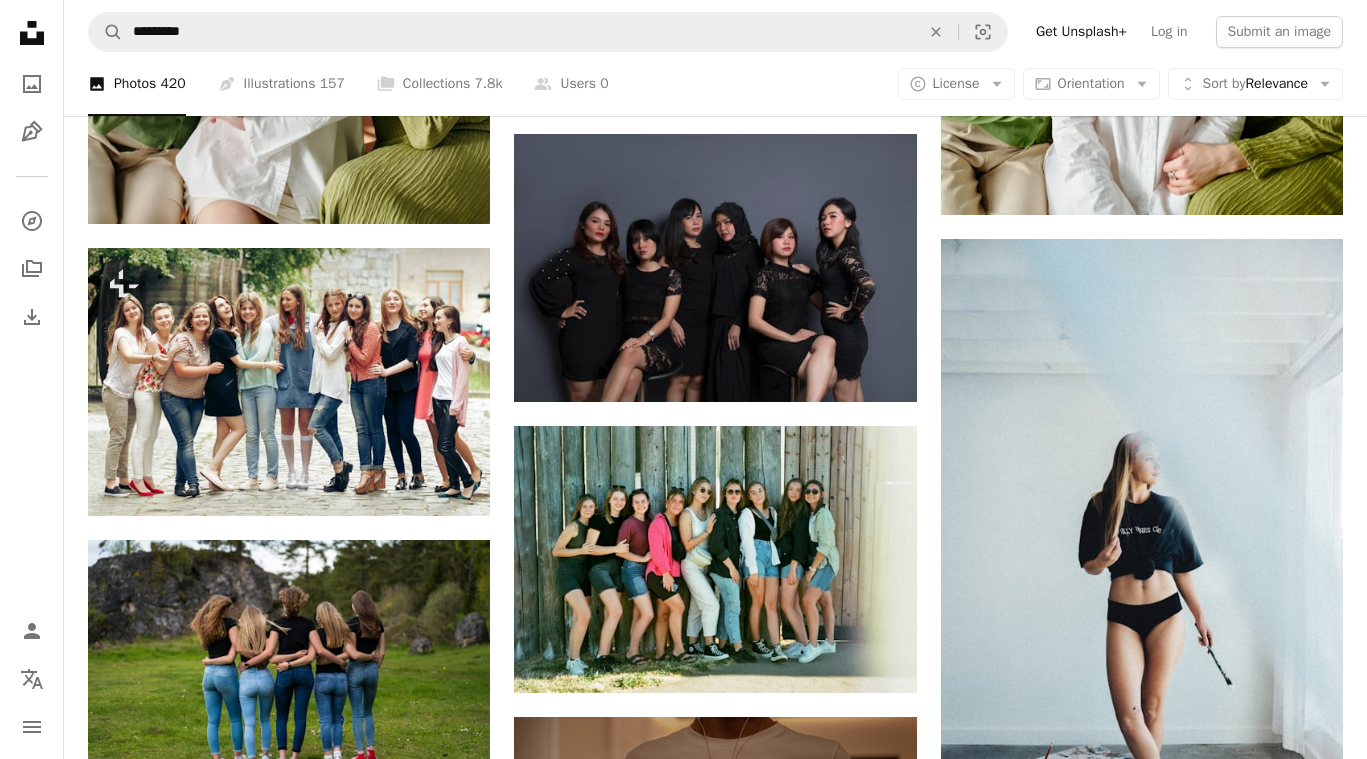 click on "An X shape Premium, ready to use images. Get unlimited access. A plus sign Members-only content added monthly A plus sign Unlimited royalty-free downloads A plus sign Illustrations  New A plus sign Enhanced legal protections yearly 62%  off monthly £16   £6 GBP per month * Get  Unsplash+ * When paid annually, billed upfront  £72 Taxes where applicable. Renews automatically. Cancel anytime." at bounding box center [683, 3675] 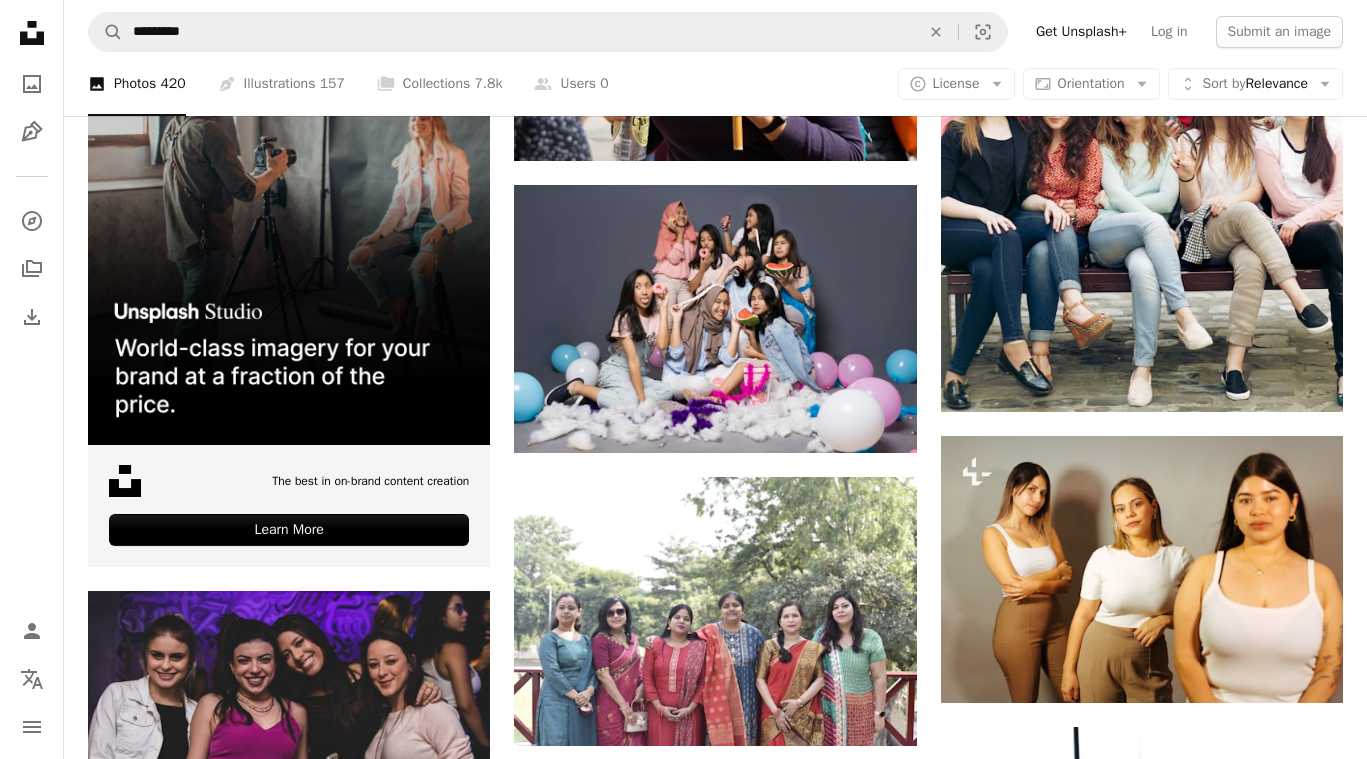 scroll, scrollTop: 5089, scrollLeft: 0, axis: vertical 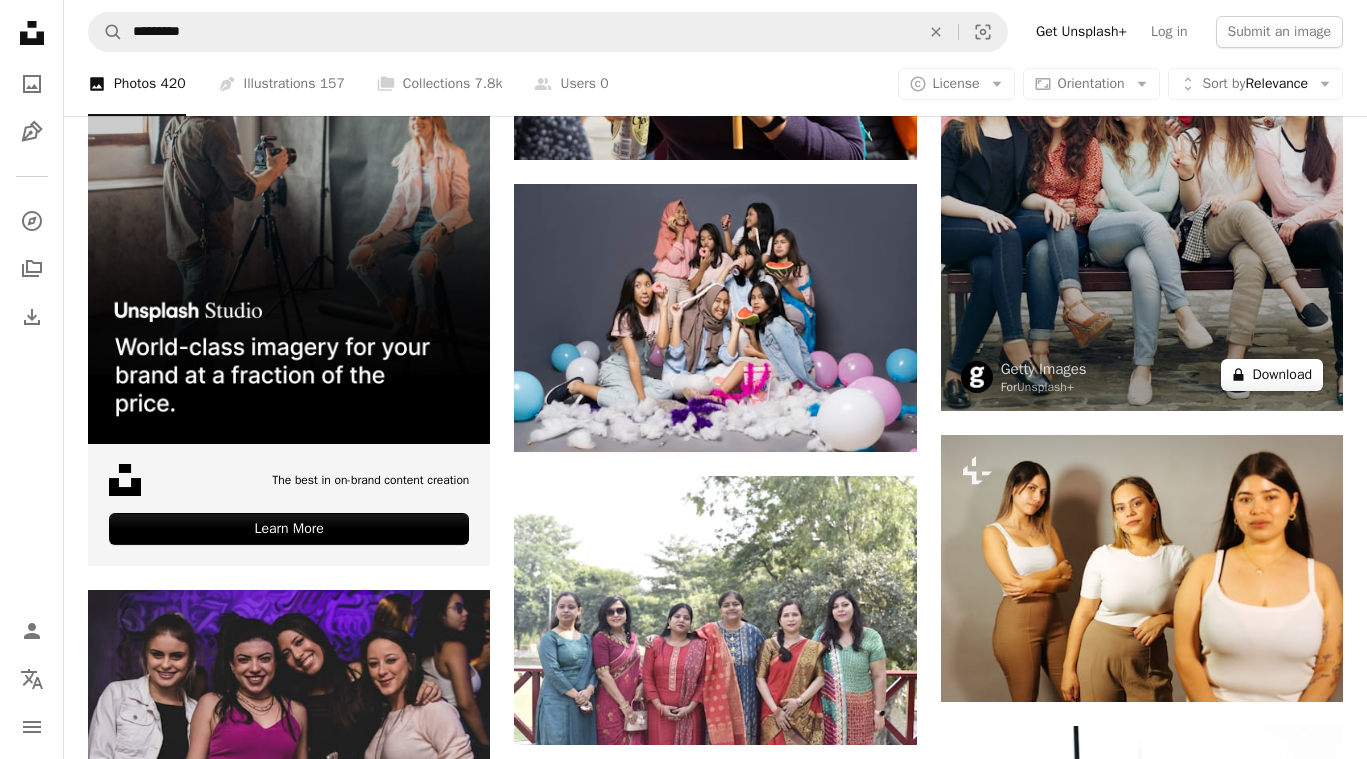 click on "A lock" 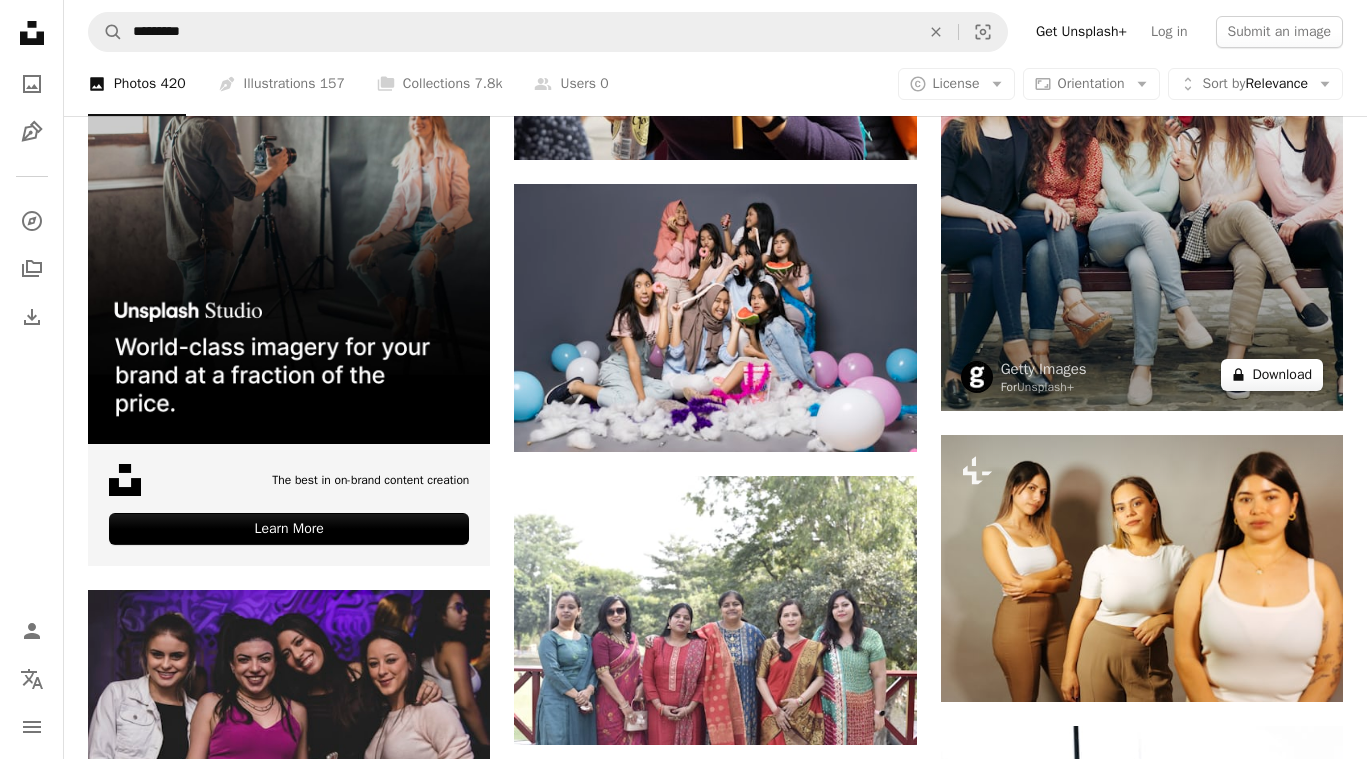 click on "An X shape Premium, ready to use images. Get unlimited access. A plus sign Members-only content added monthly A plus sign Unlimited royalty-free downloads A plus sign Illustrations  New A plus sign Enhanced legal protections yearly 62%  off monthly £16   £6 GBP per month * Get  Unsplash+ * When paid annually, billed upfront  £72 Taxes where applicable. Renews automatically. Cancel anytime." at bounding box center [683, 5256] 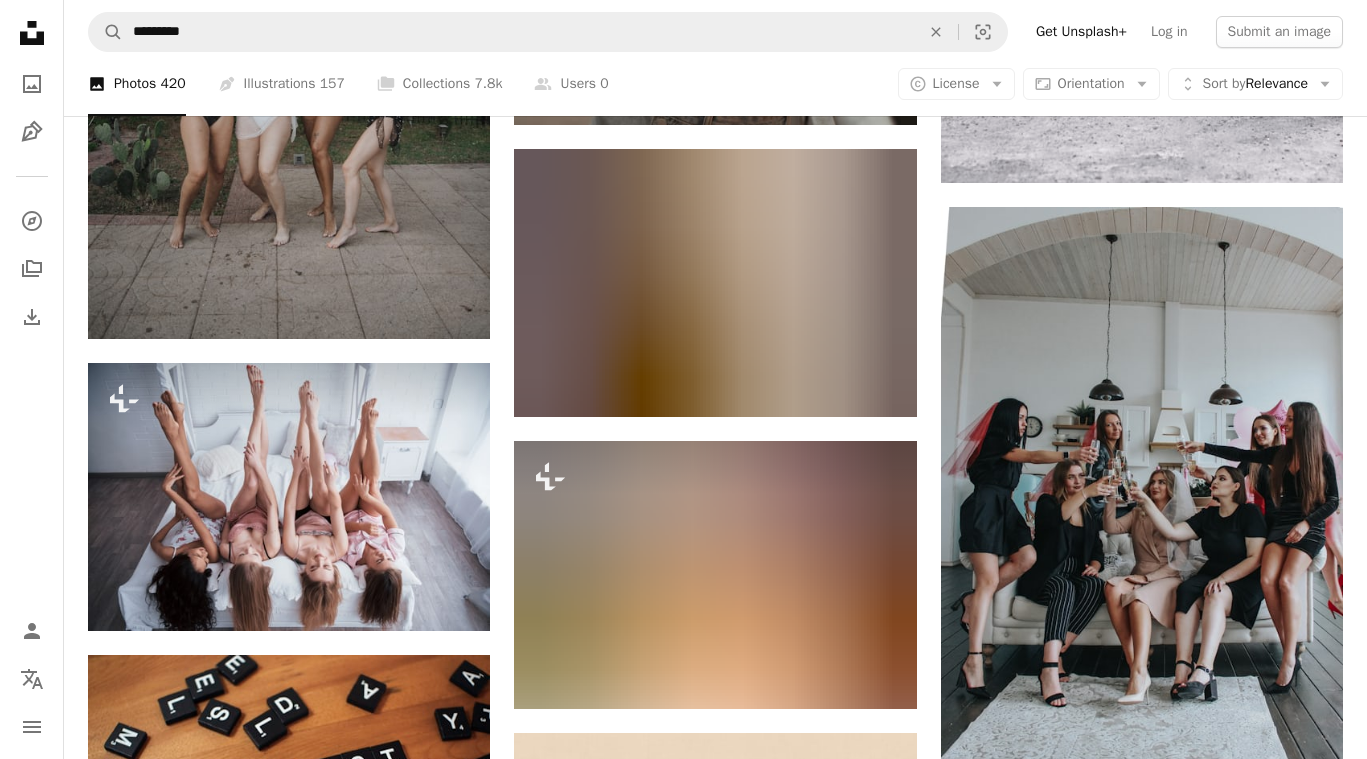 scroll, scrollTop: 6571, scrollLeft: 0, axis: vertical 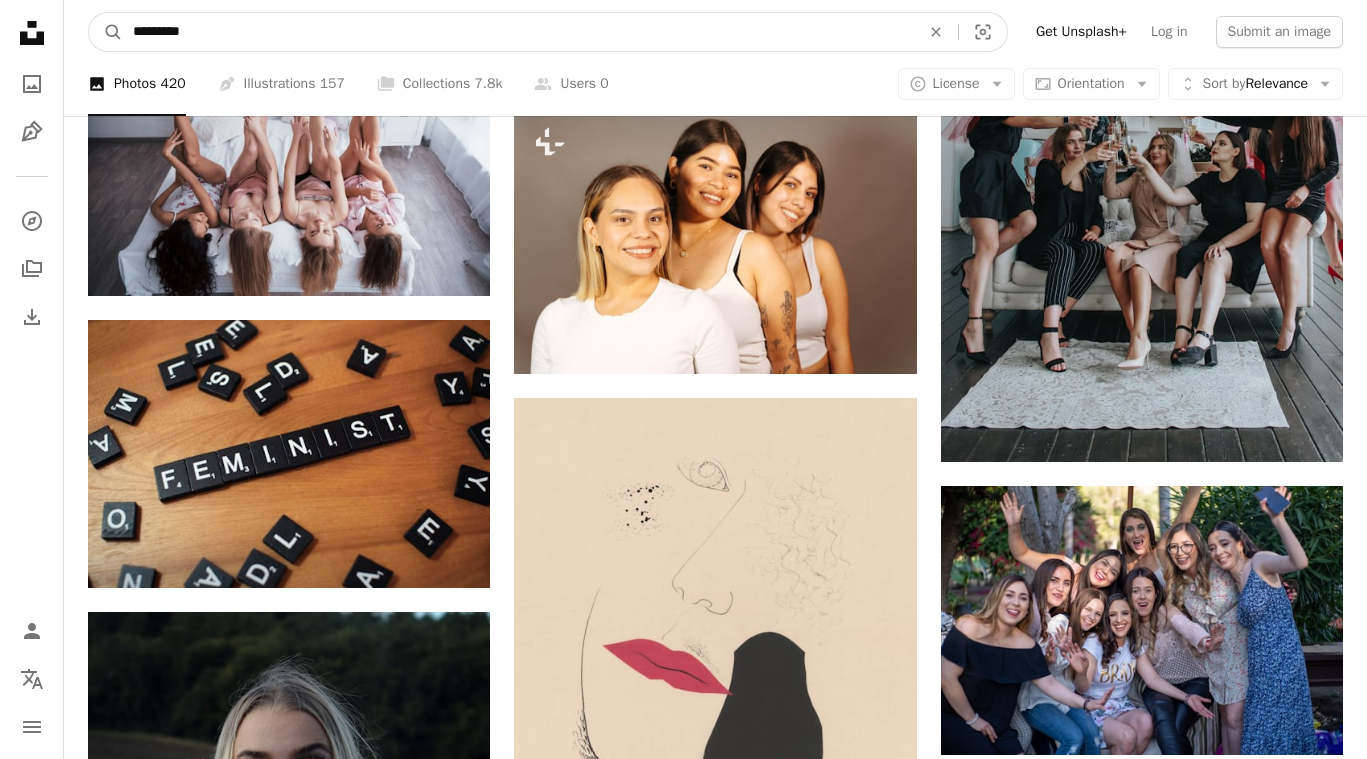 click on "*********" at bounding box center (518, 32) 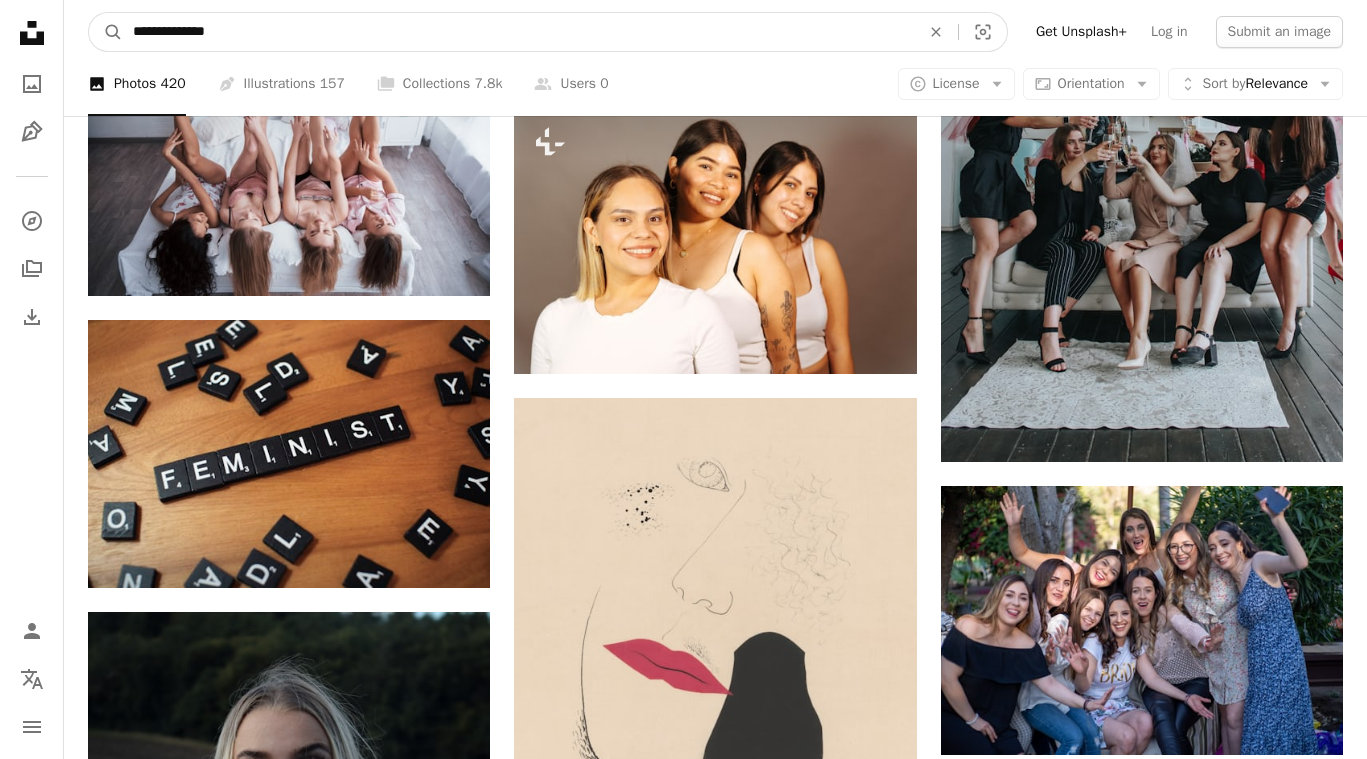 type on "**********" 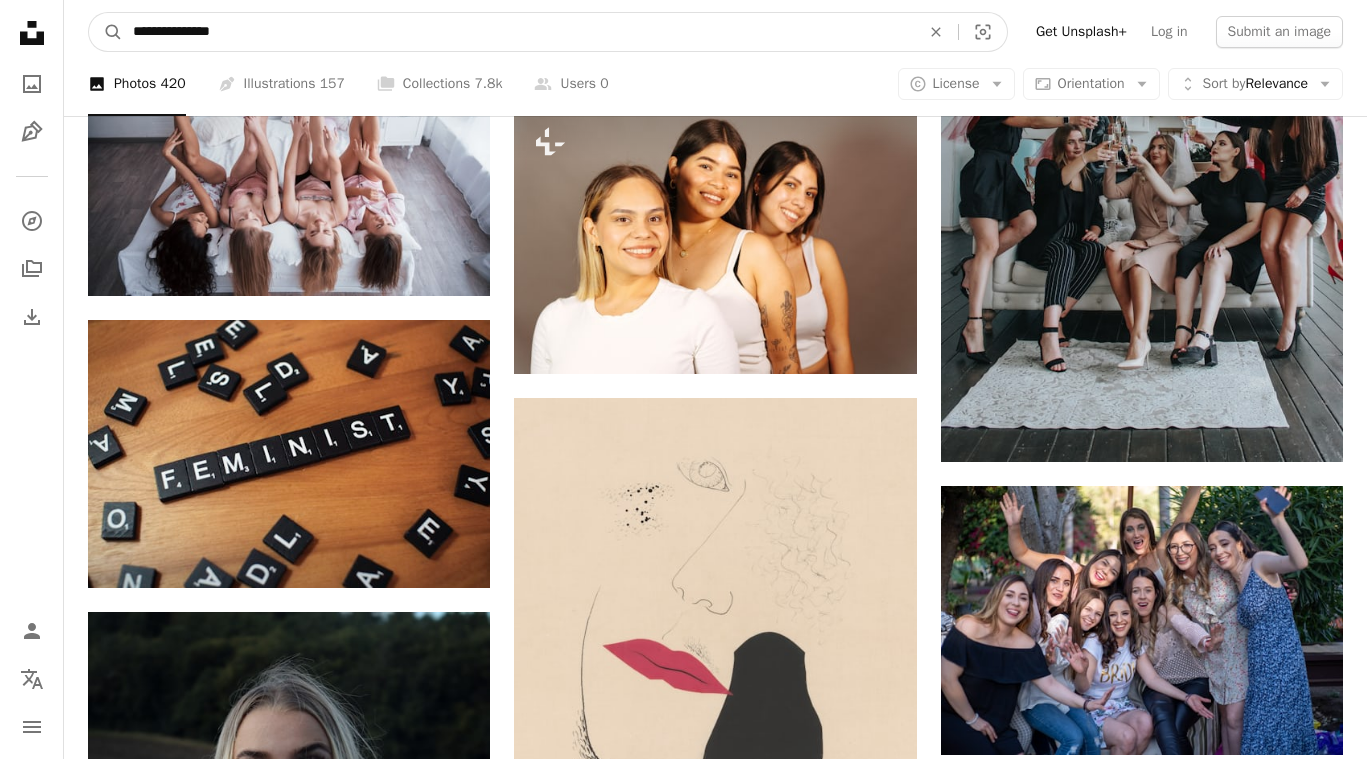 click on "A magnifying glass" at bounding box center [106, 32] 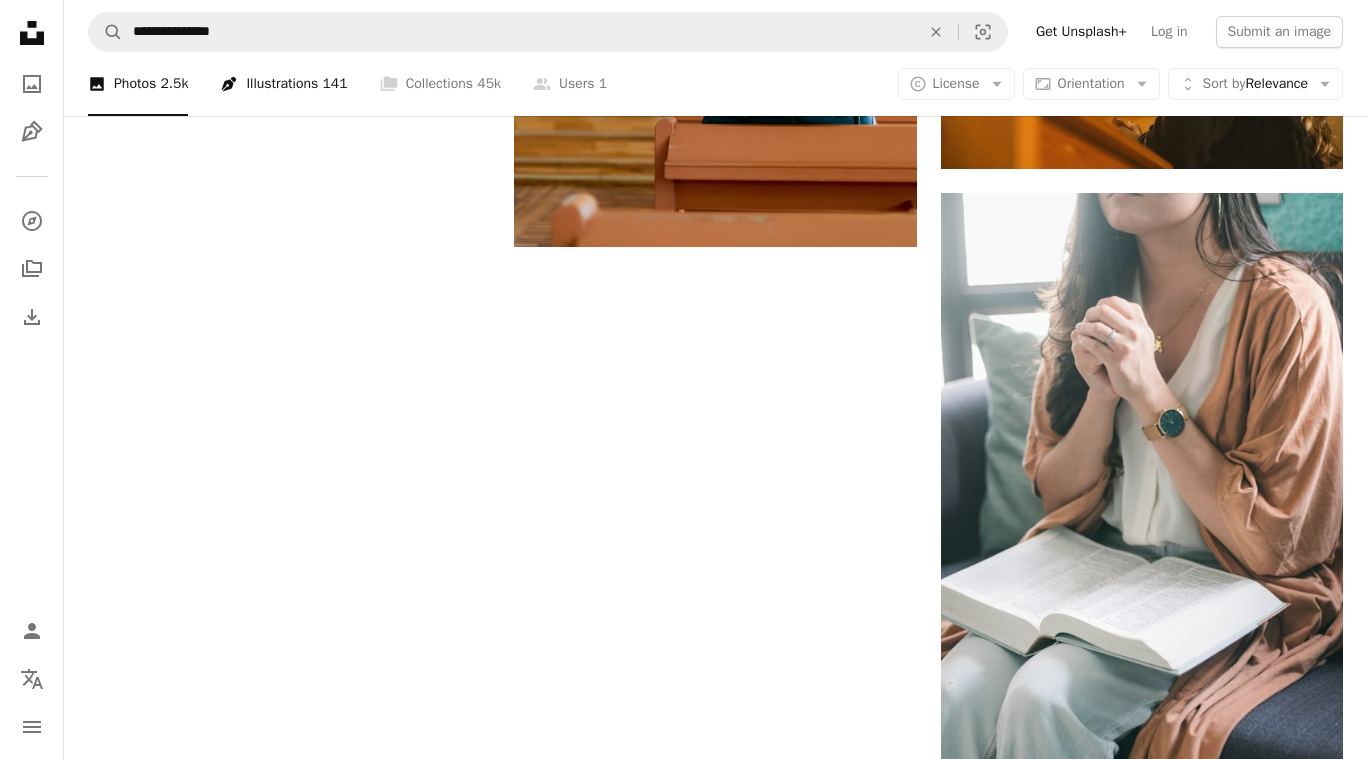 scroll, scrollTop: 3742, scrollLeft: 0, axis: vertical 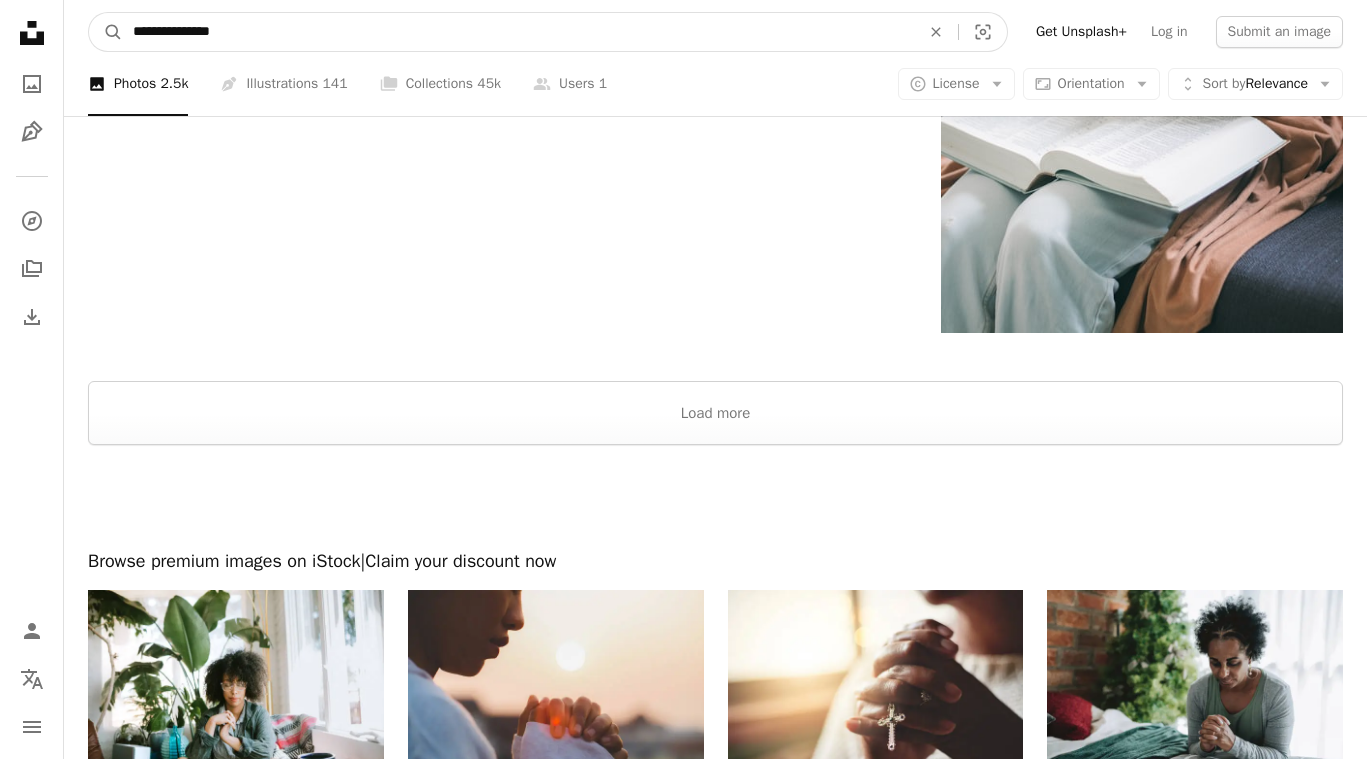 click on "**********" at bounding box center [518, 32] 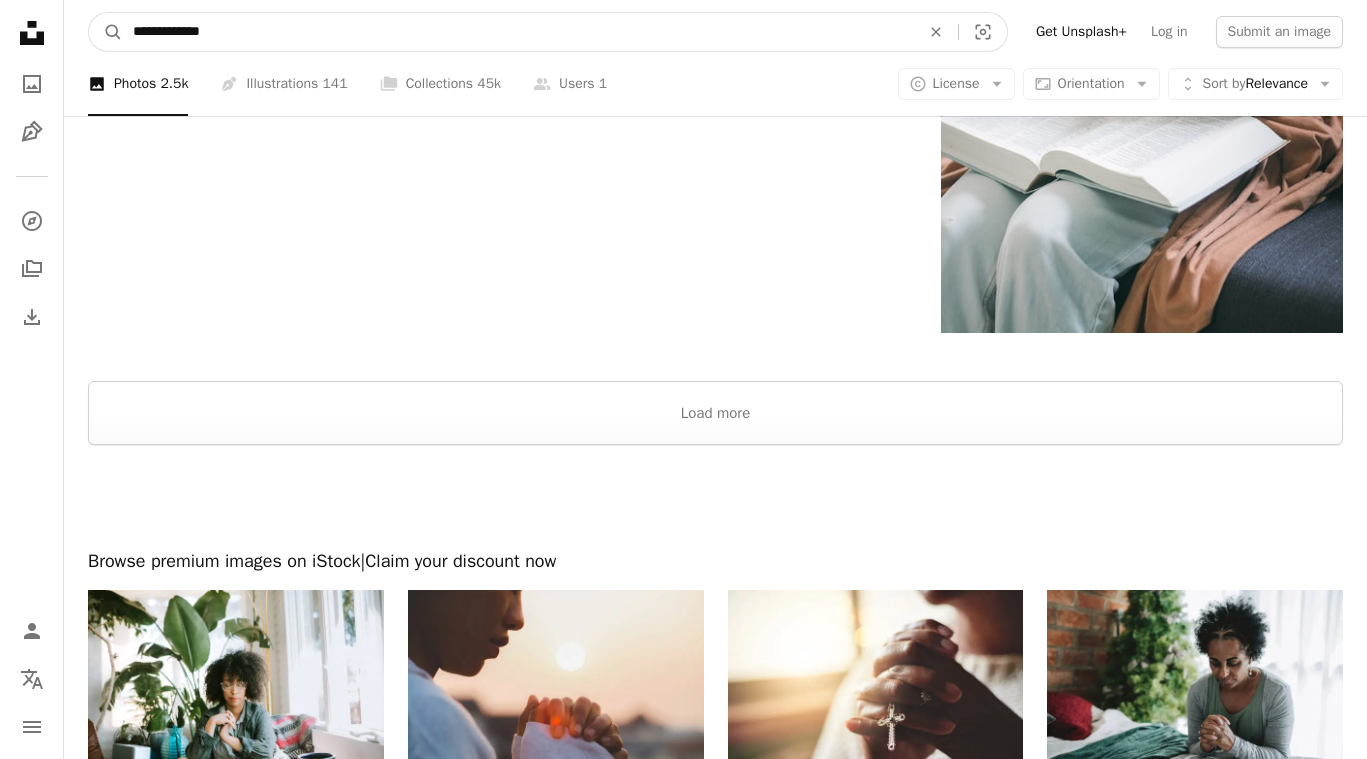type on "**********" 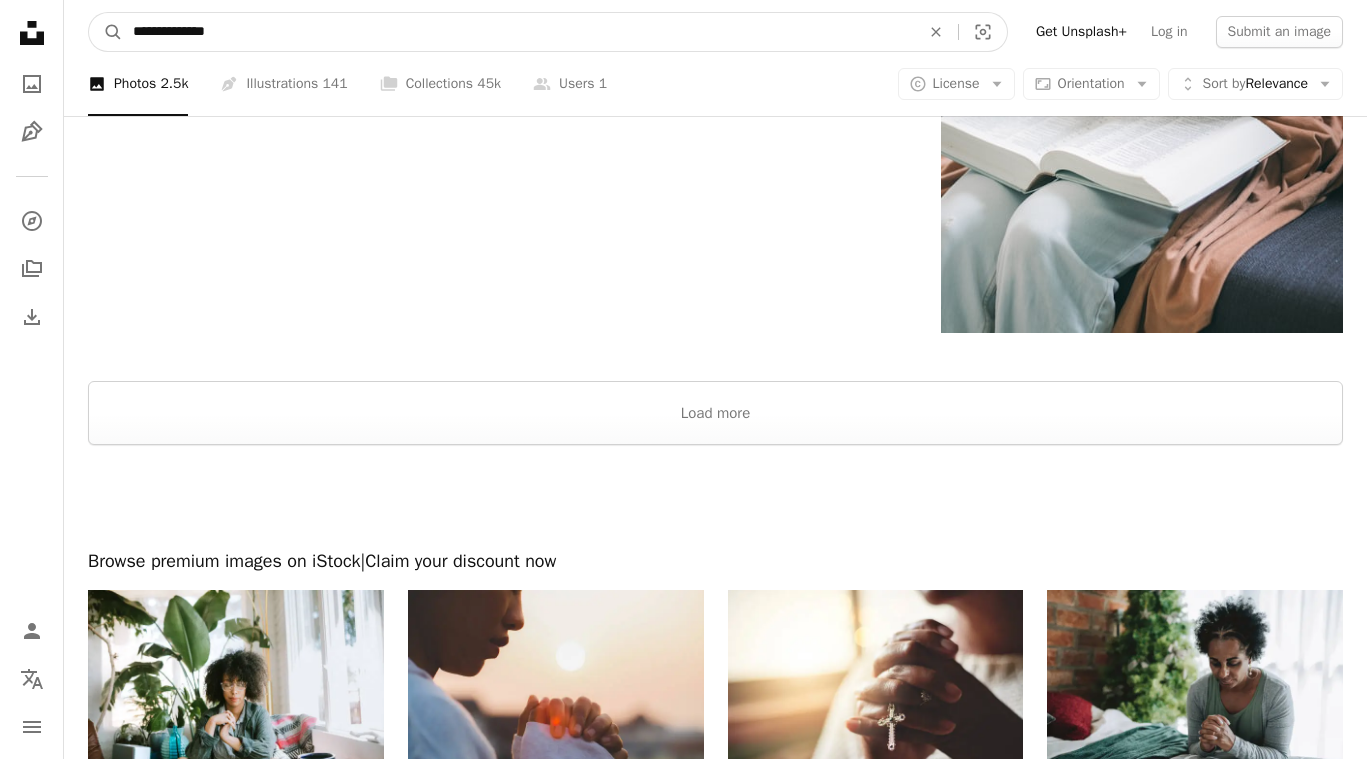 click on "A magnifying glass" at bounding box center [106, 32] 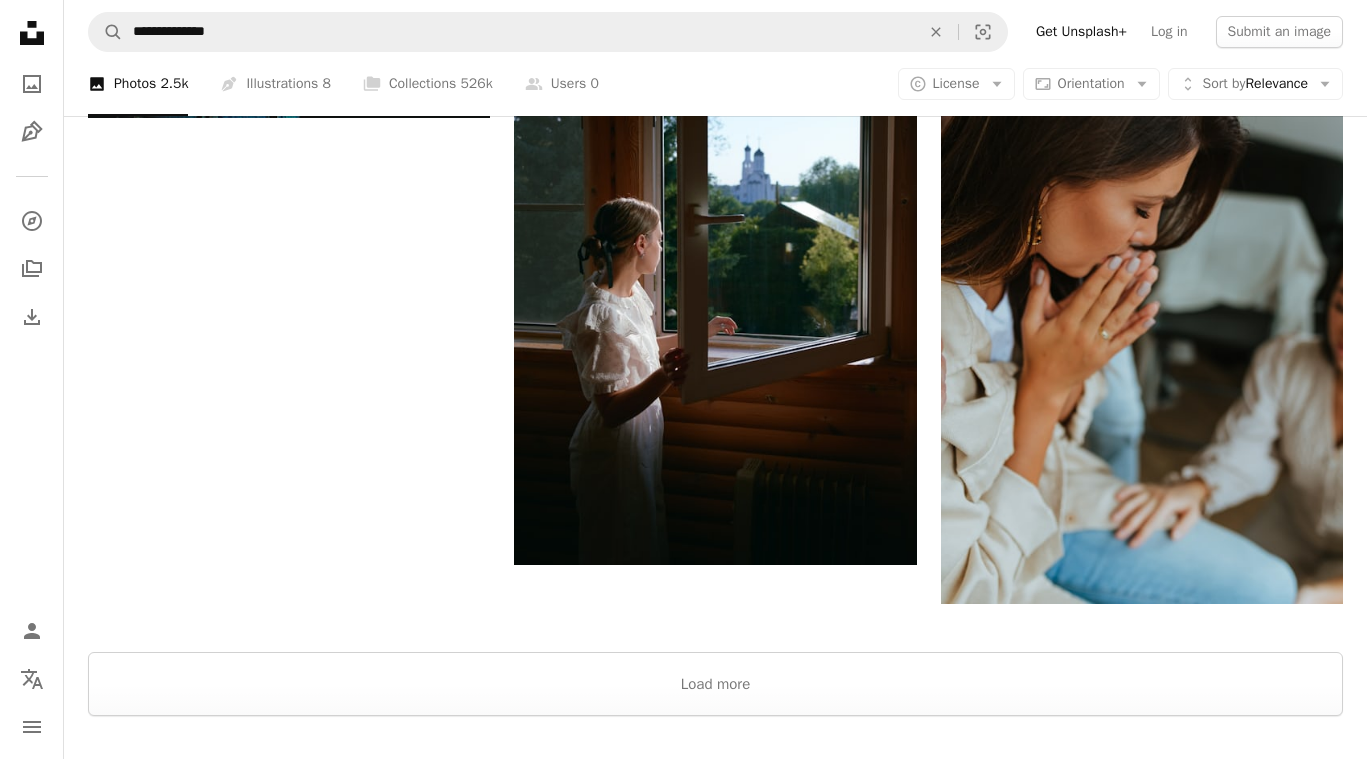 scroll, scrollTop: 3198, scrollLeft: 0, axis: vertical 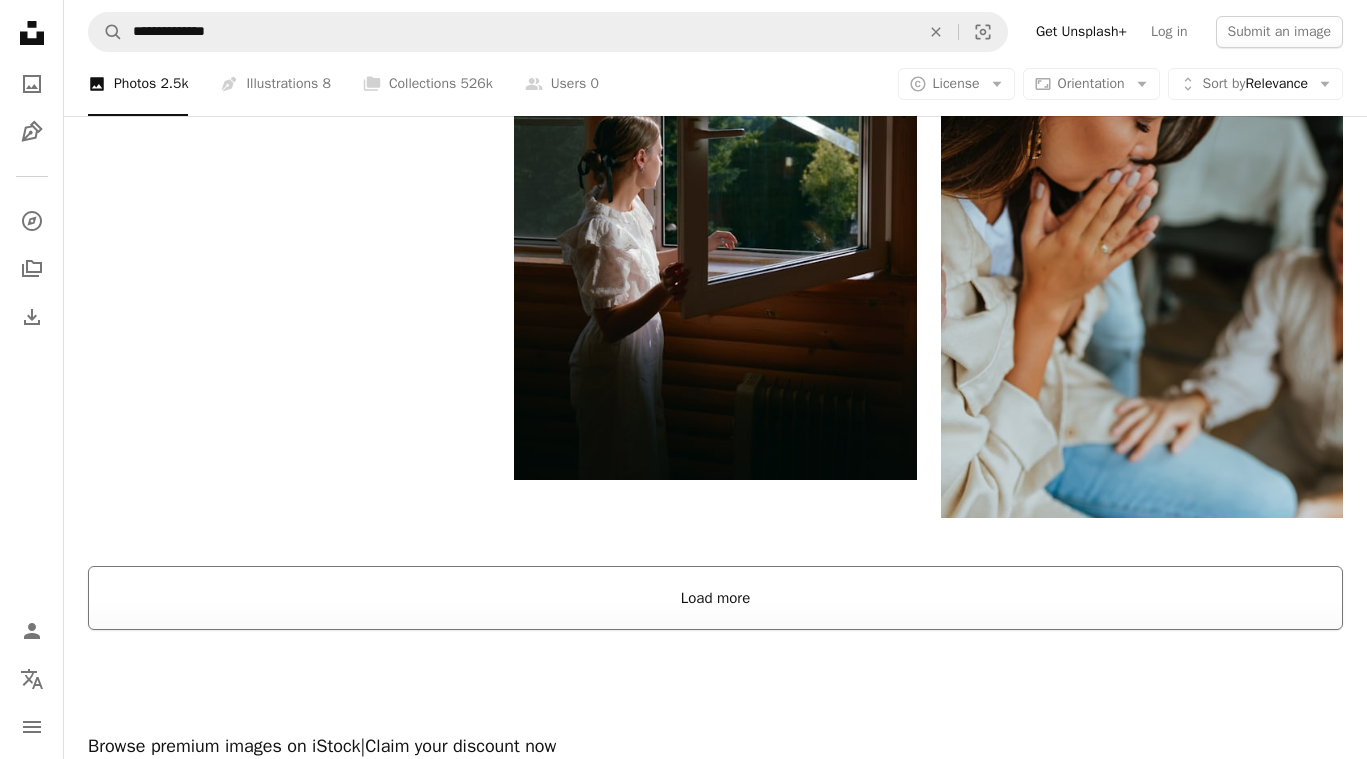 click on "Load more" at bounding box center (715, 598) 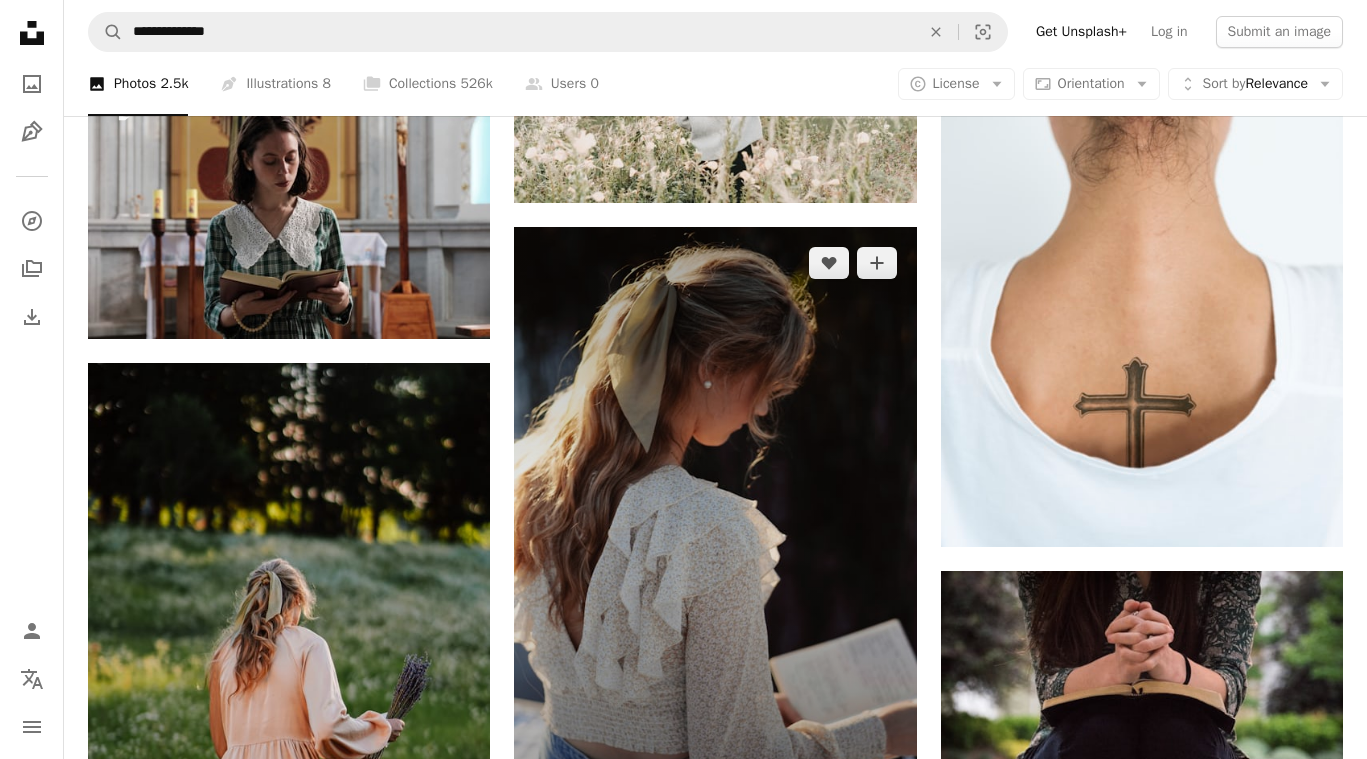 scroll, scrollTop: 4565, scrollLeft: 0, axis: vertical 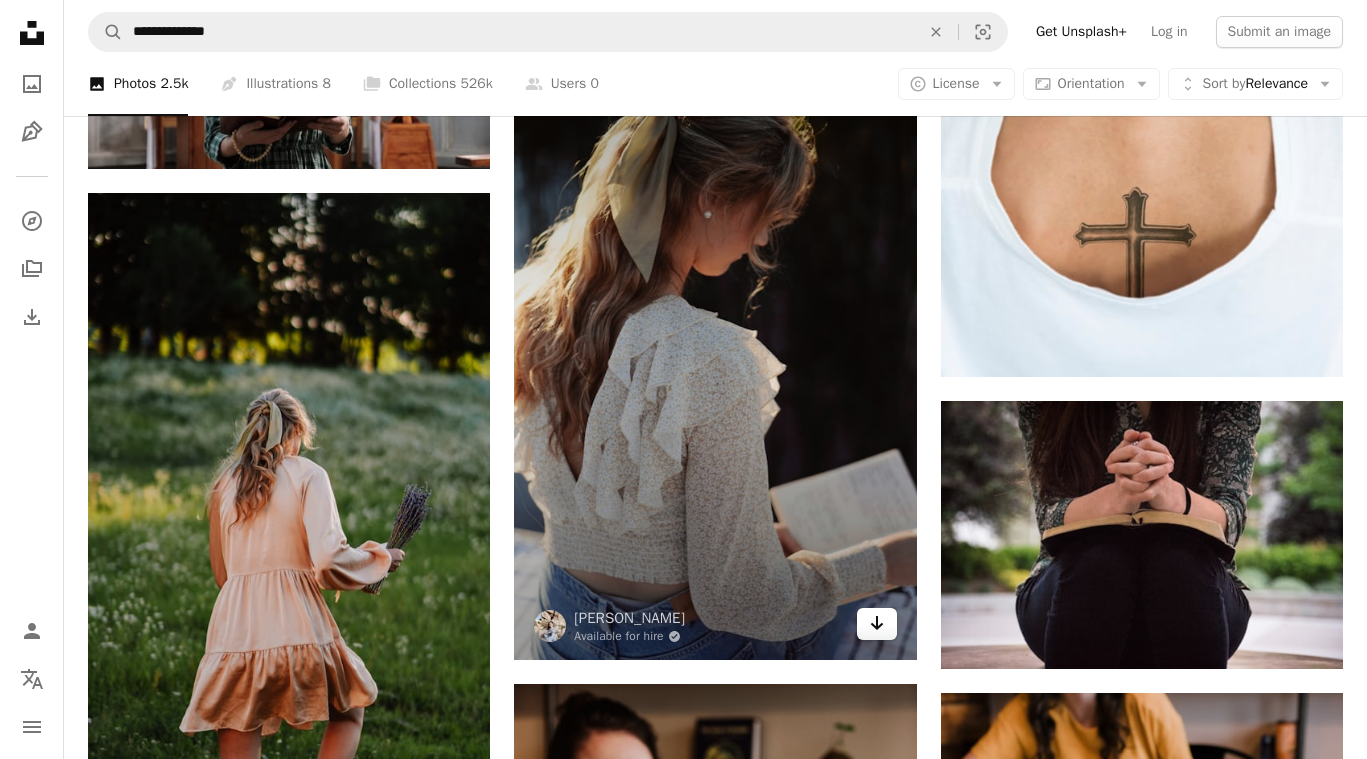 click on "Arrow pointing down" 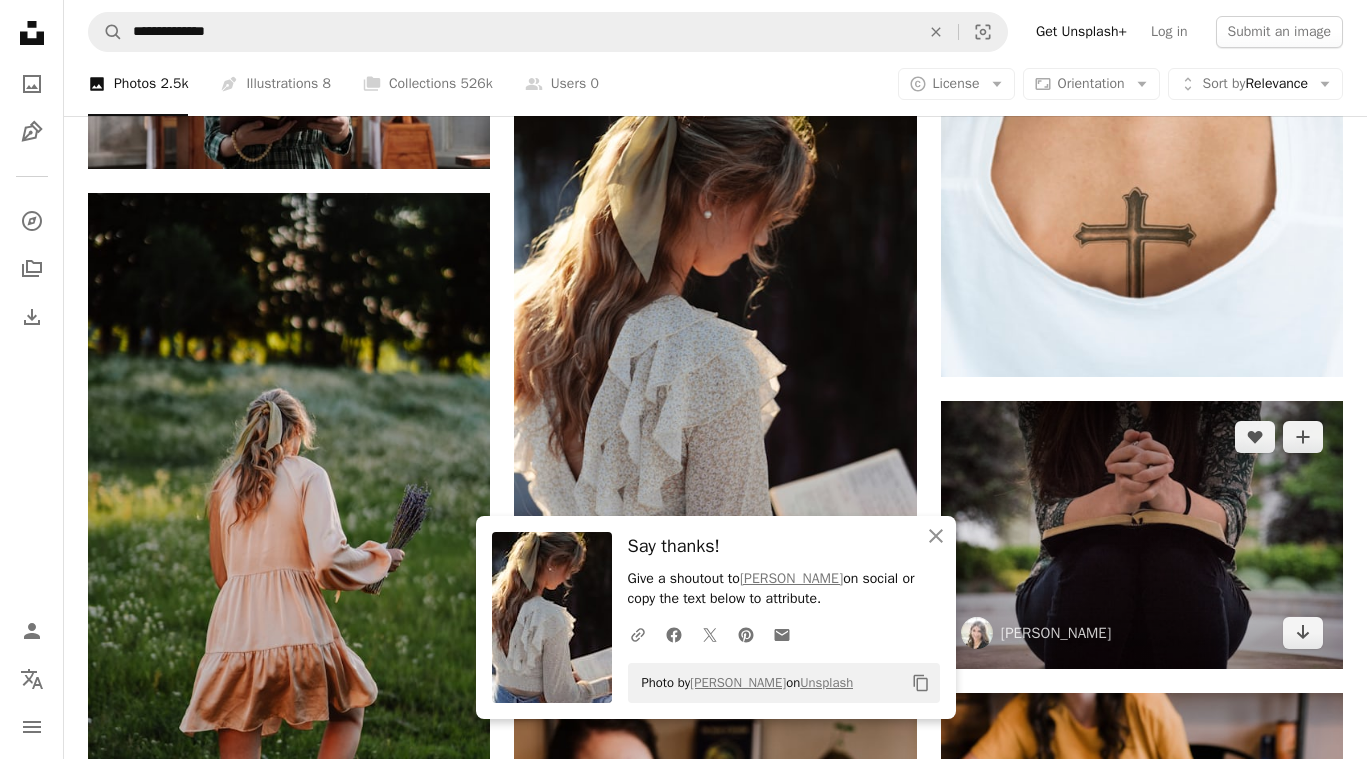 click at bounding box center [1142, 535] 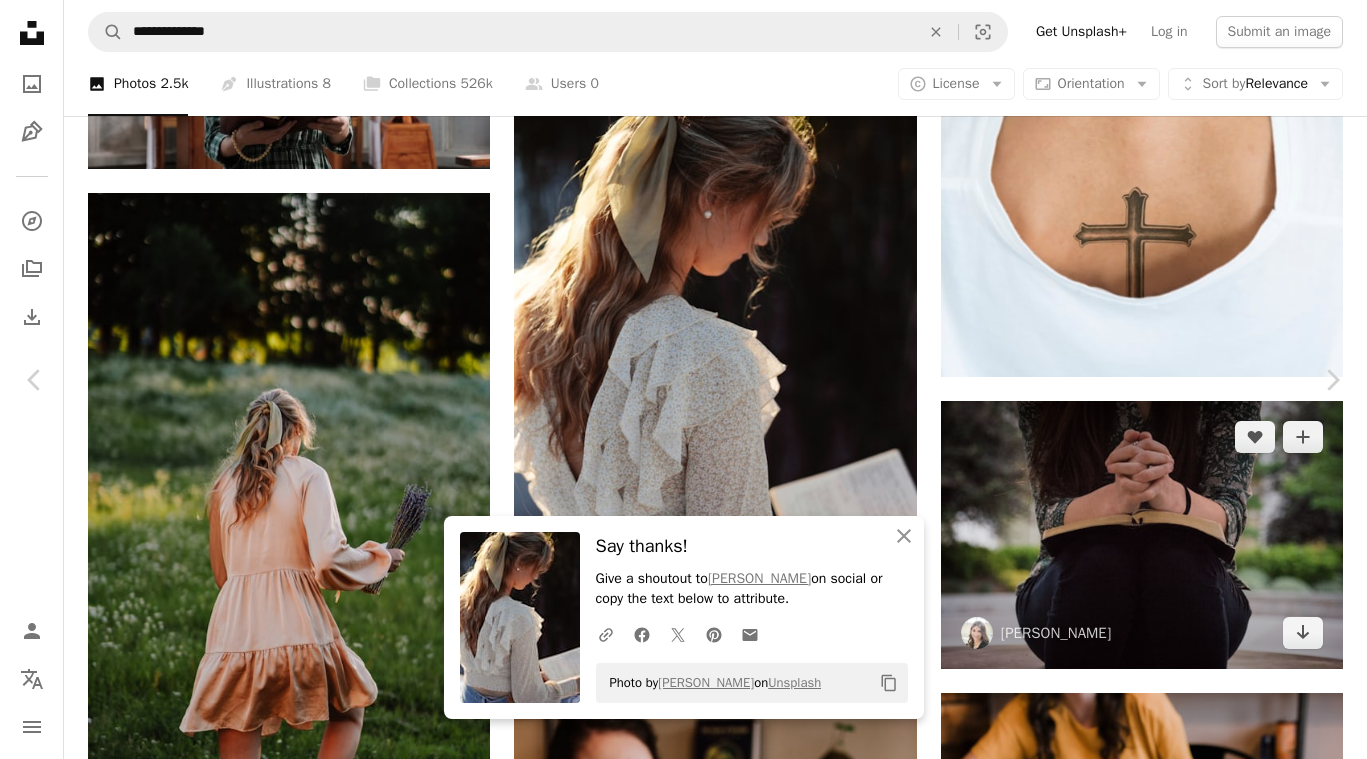scroll, scrollTop: 308, scrollLeft: 0, axis: vertical 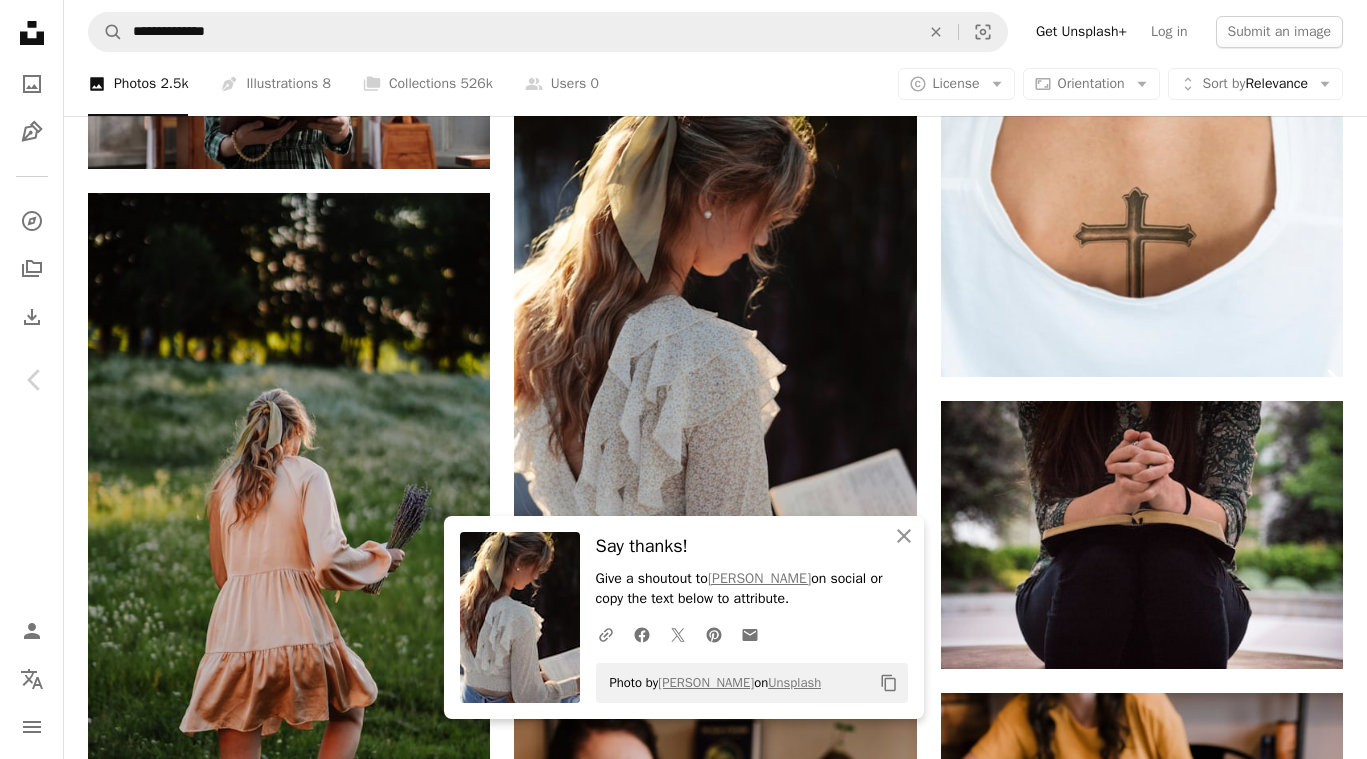 click on "Chevron right" at bounding box center (1332, 380) 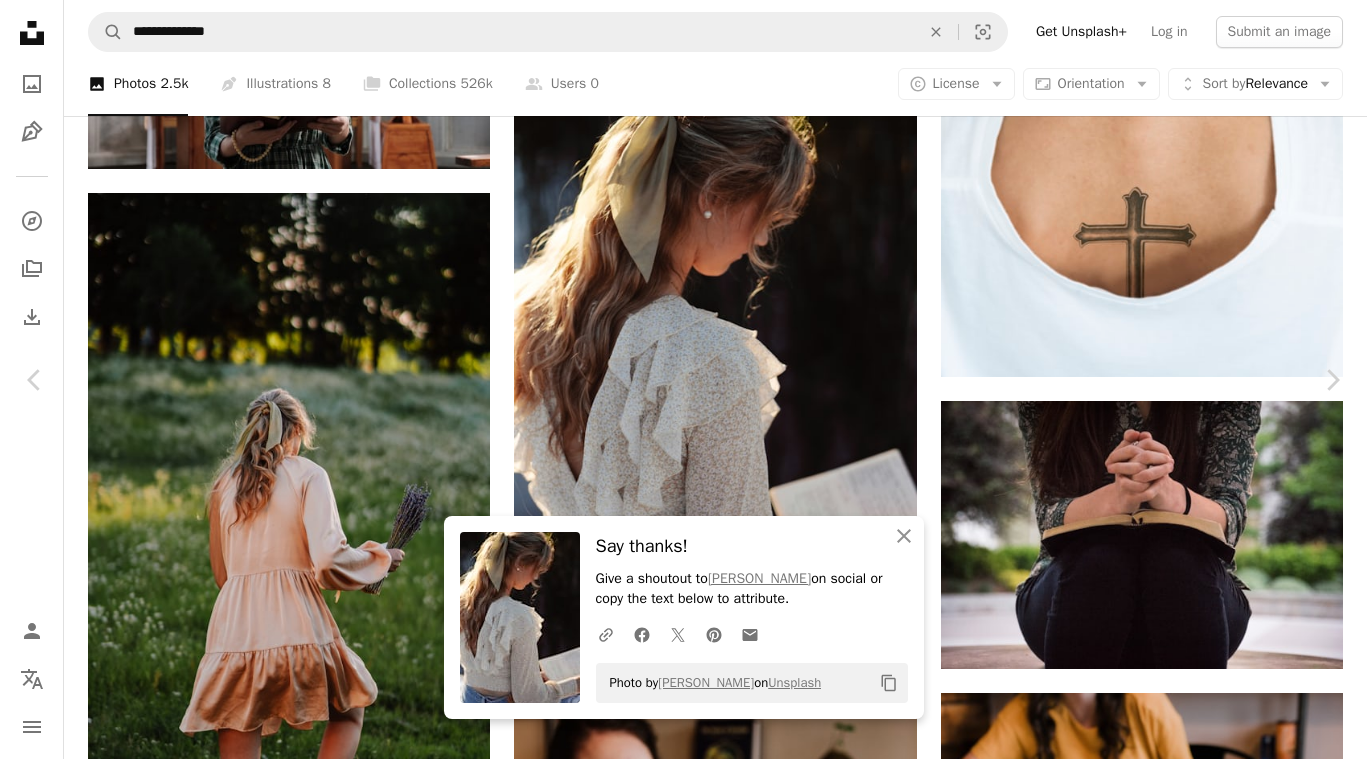scroll, scrollTop: 358, scrollLeft: 0, axis: vertical 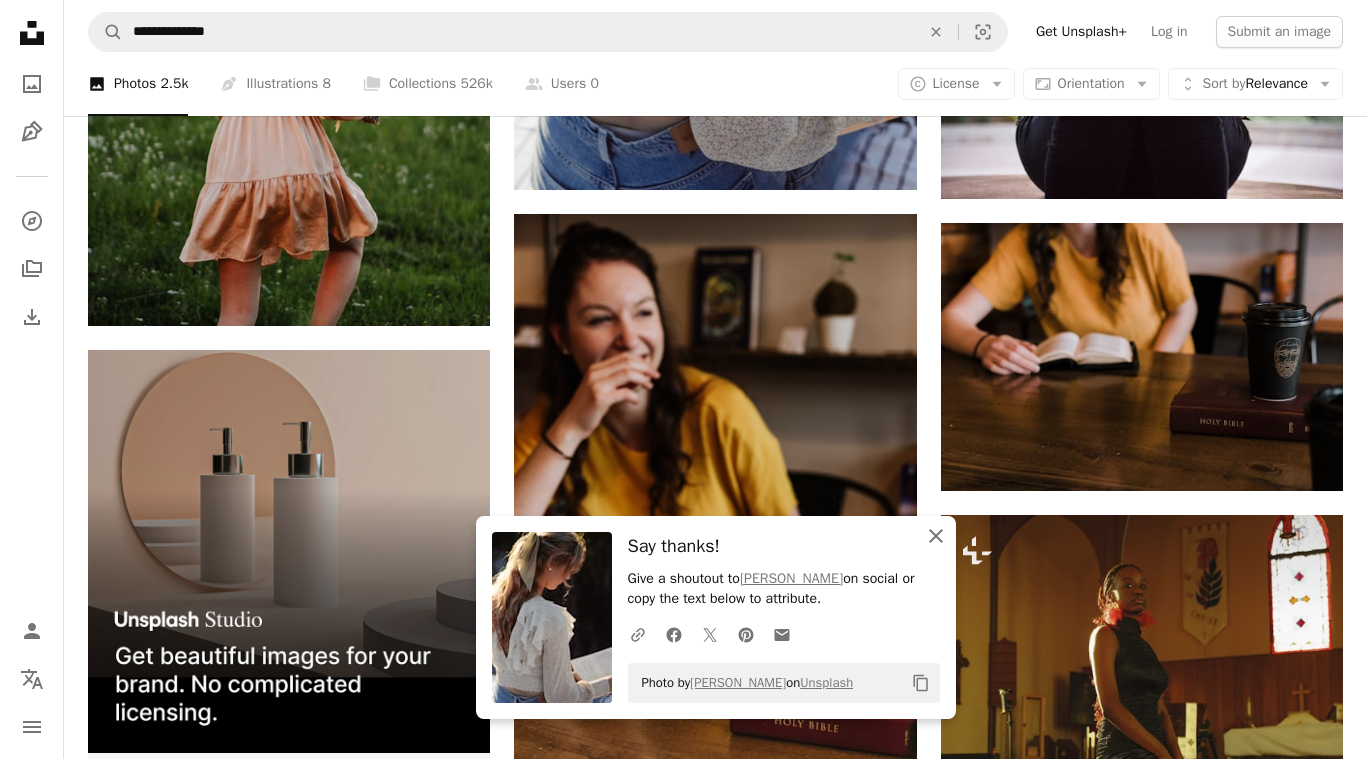 click on "An X shape" 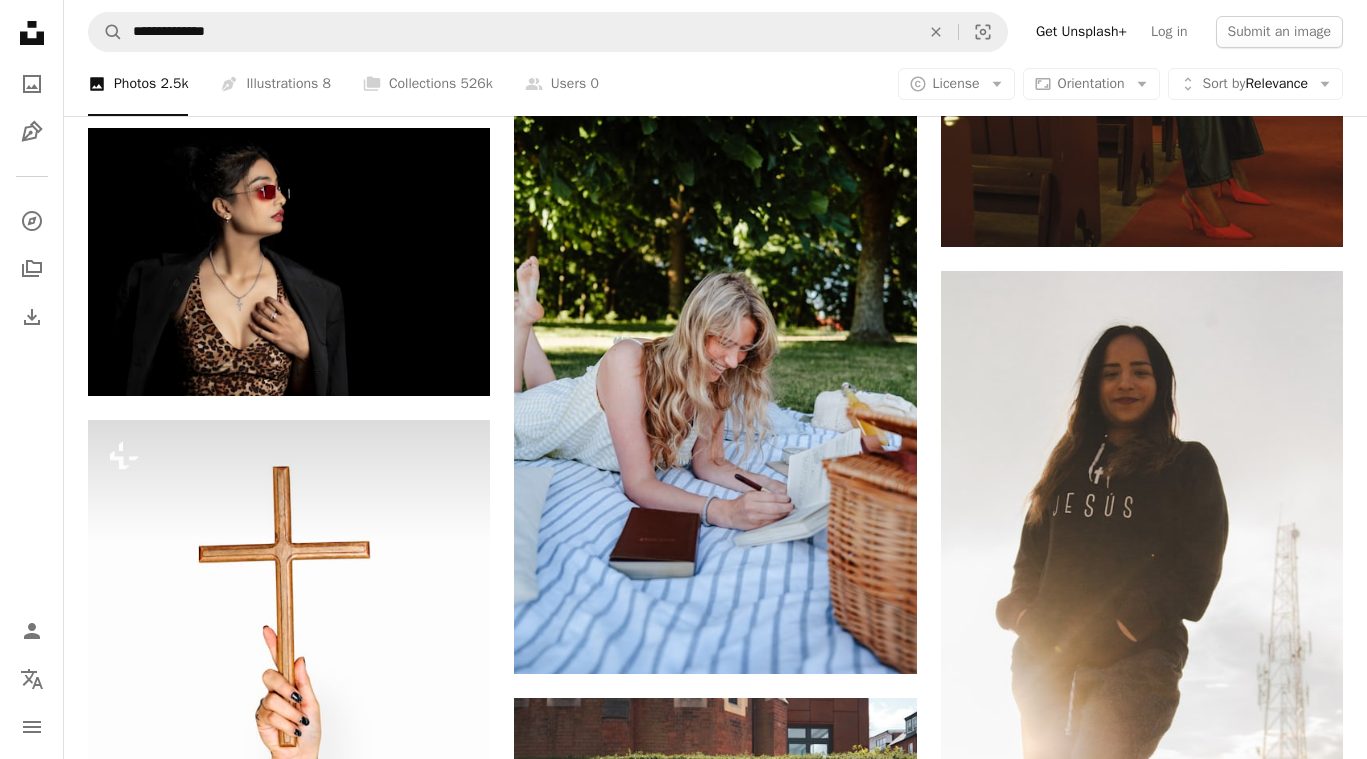 scroll, scrollTop: 5800, scrollLeft: 0, axis: vertical 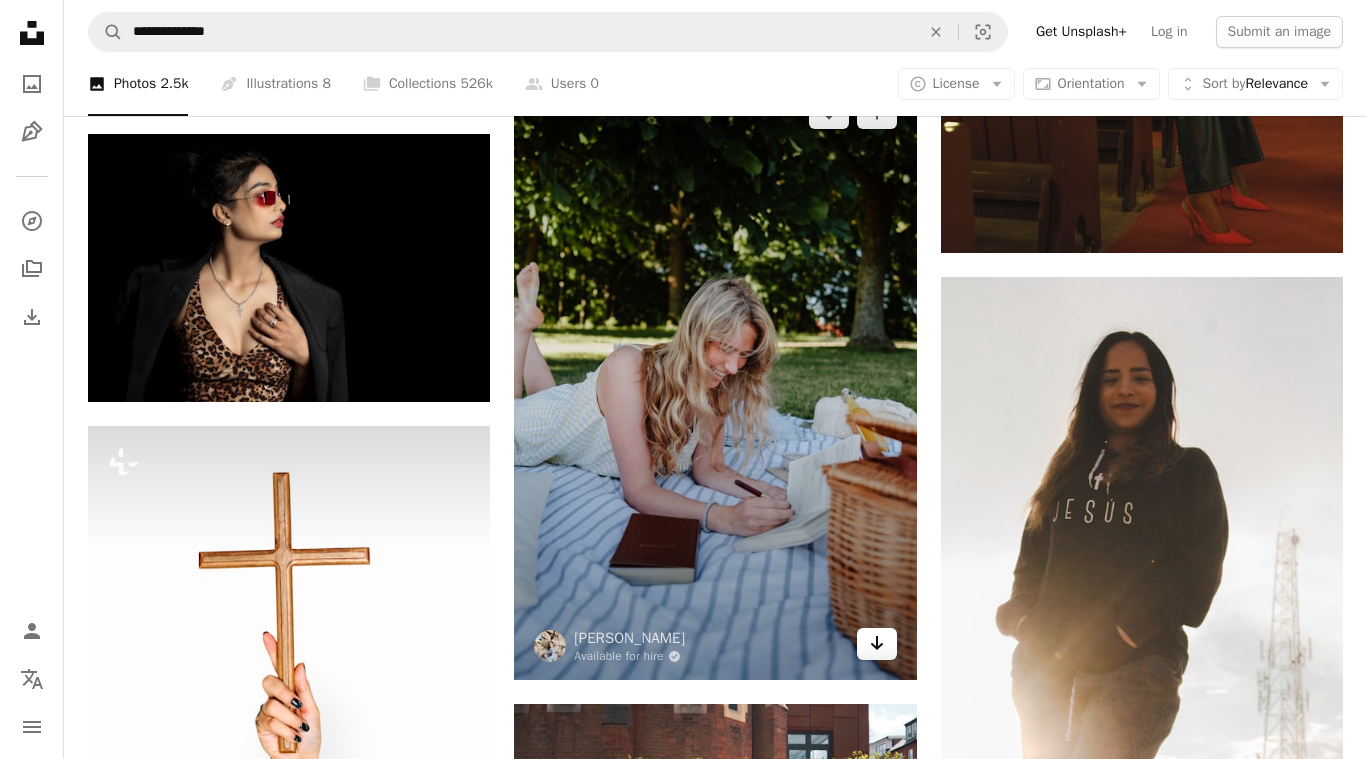 click on "Arrow pointing down" 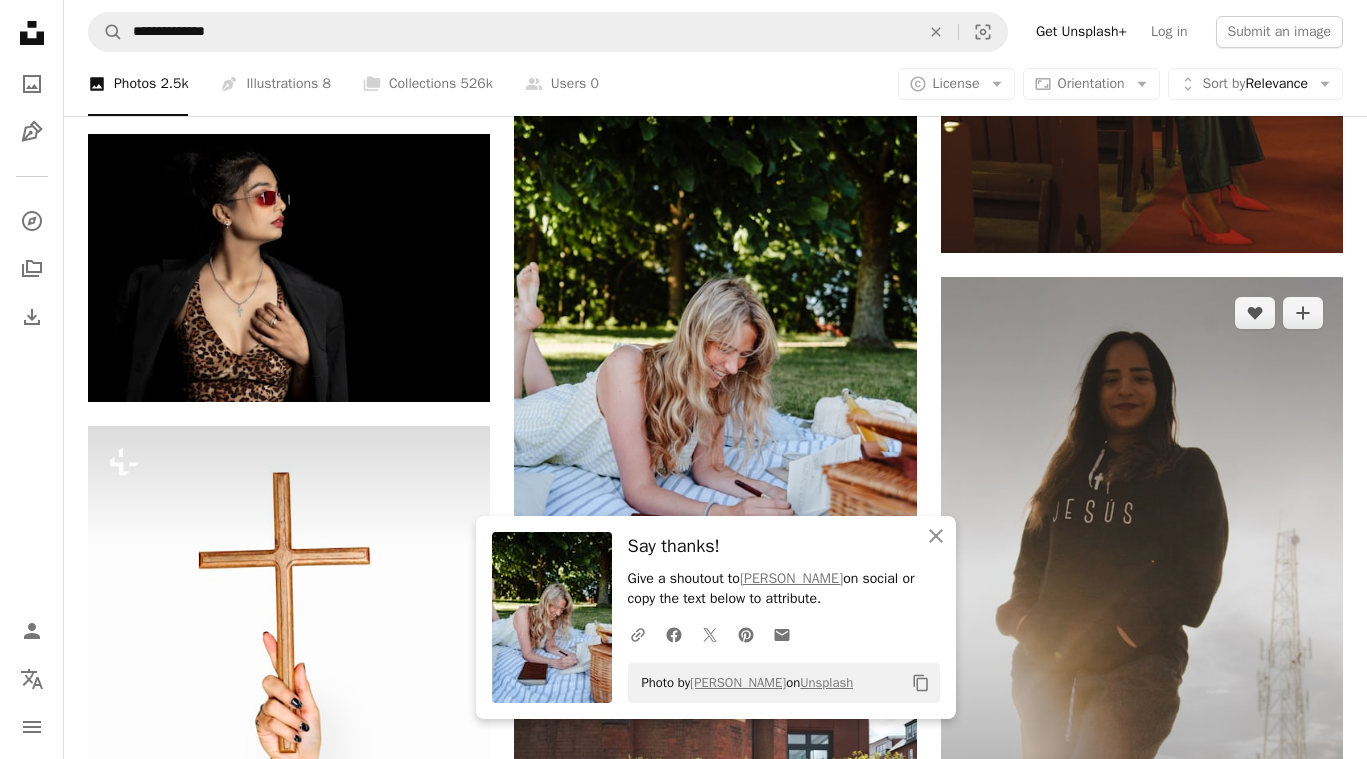 click at bounding box center [1142, 579] 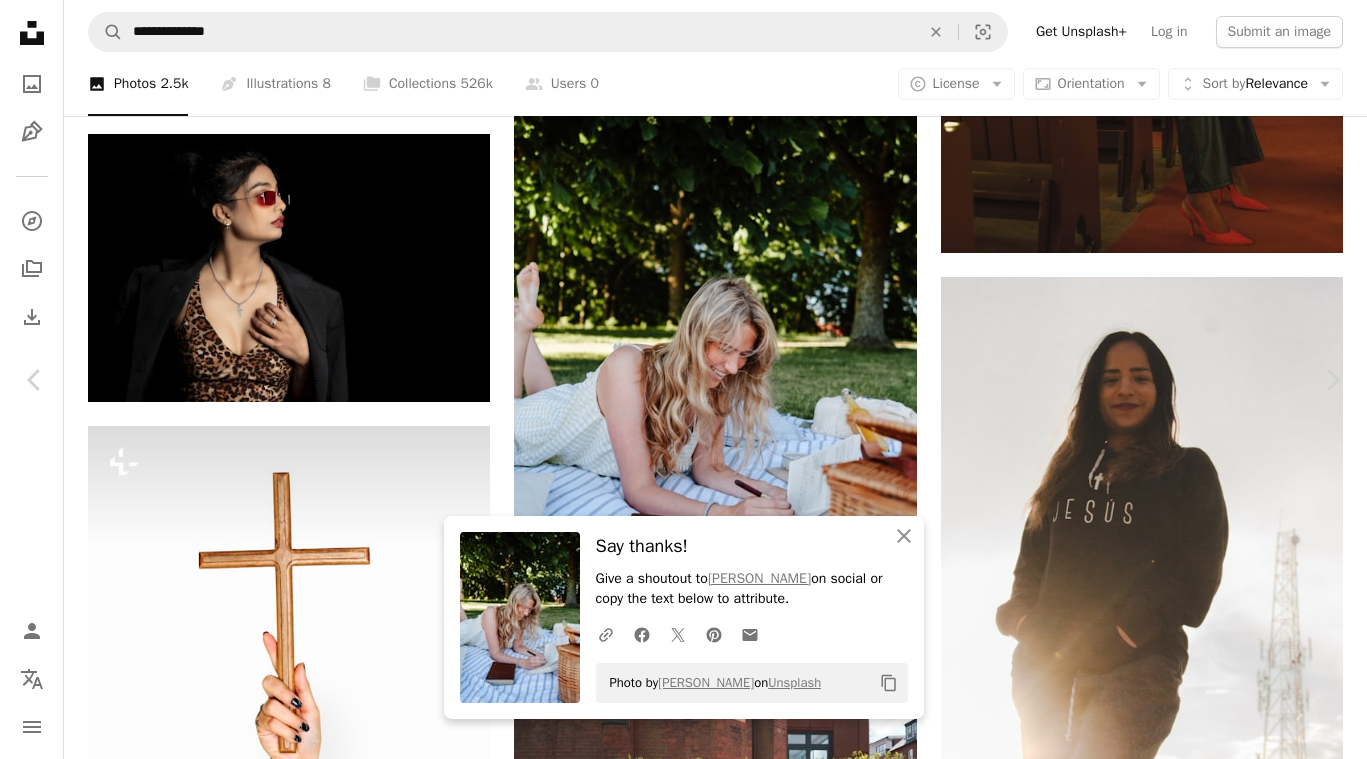 click on "An X shape Chevron left Chevron right An X shape Close Say thanks! Give a shoutout to  [PERSON_NAME]  on social or copy the text below to attribute. A URL sharing icon (chains) Facebook icon X (formerly Twitter) icon Pinterest icon An envelope Photo by  [PERSON_NAME]  on  Unsplash
Copy content Forja2 Mx forja2 A heart A plus sign Download free Chevron down Zoom in ––– ––  –– ––– –––– –––– ––– ––  –– ––– –––– –––– ––– ––  –– ––– –––– –––– A forward-right arrow Share Info icon Info More Actions –––   – –––  – – ––  – ––––. ––– ––– ––––  –––– ––– ––– – –––– –––– ––– –––   –––– –––– Browse premium related images on iStock  |  Save 20% with code UNSPLASH20 View more on iStock  ↗ Related images A heart A plus sign [PERSON_NAME] Available for hire A checkmark inside of a circle A heart A heart" at bounding box center (683, 4817) 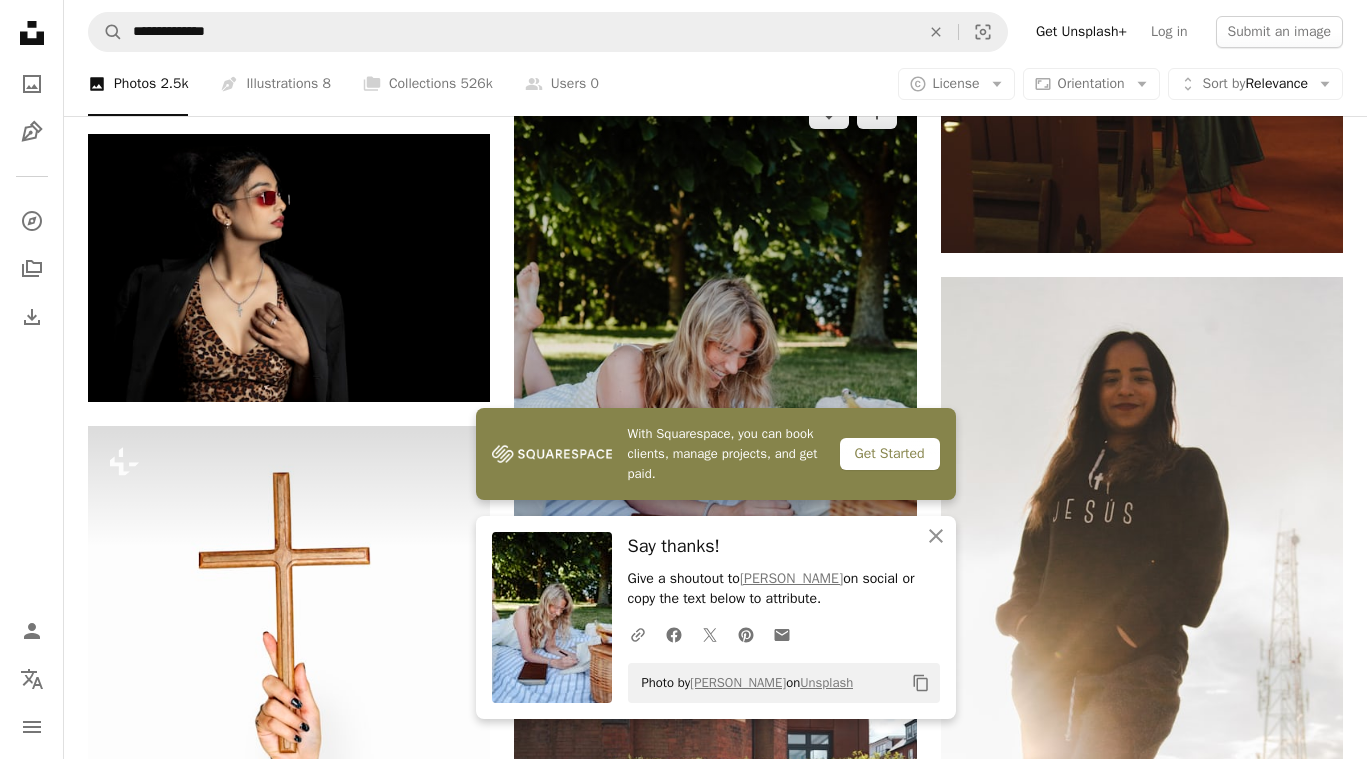 click at bounding box center [715, 378] 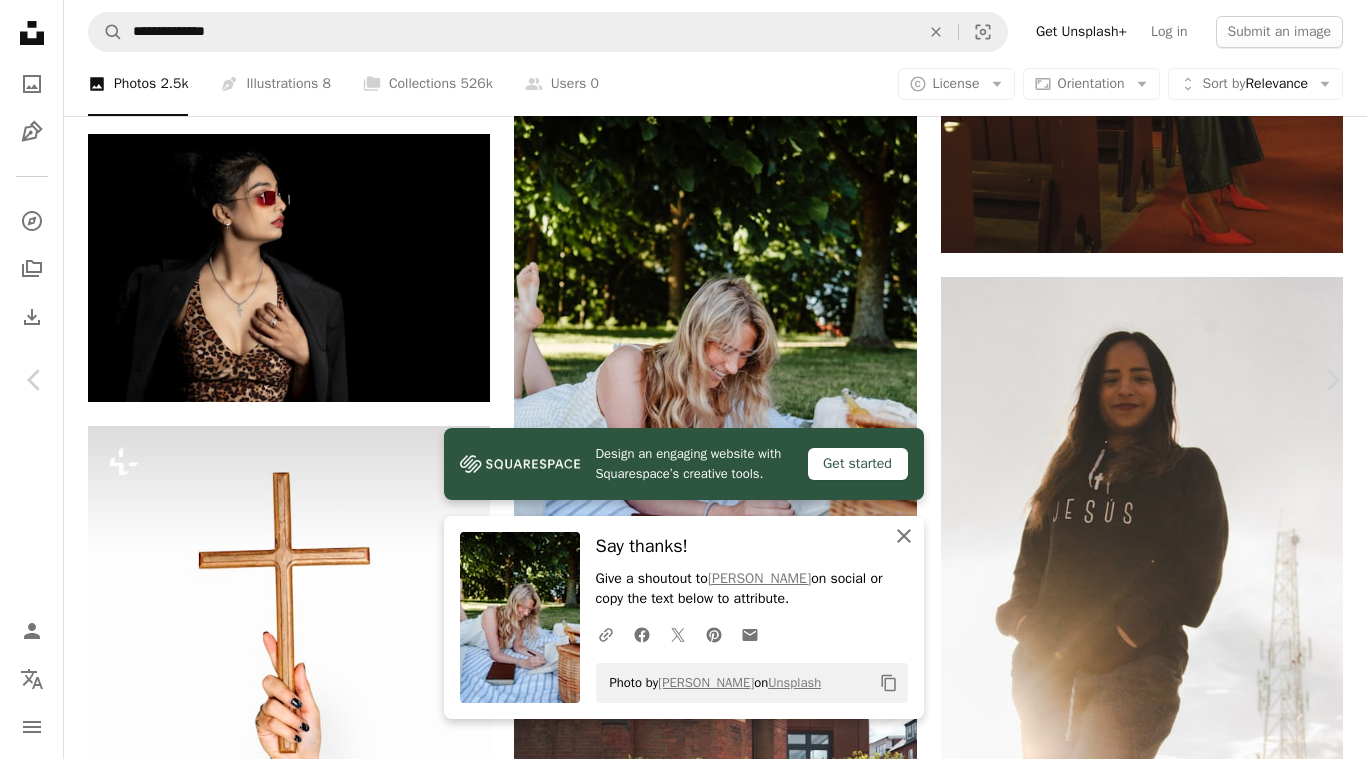click on "An X shape" 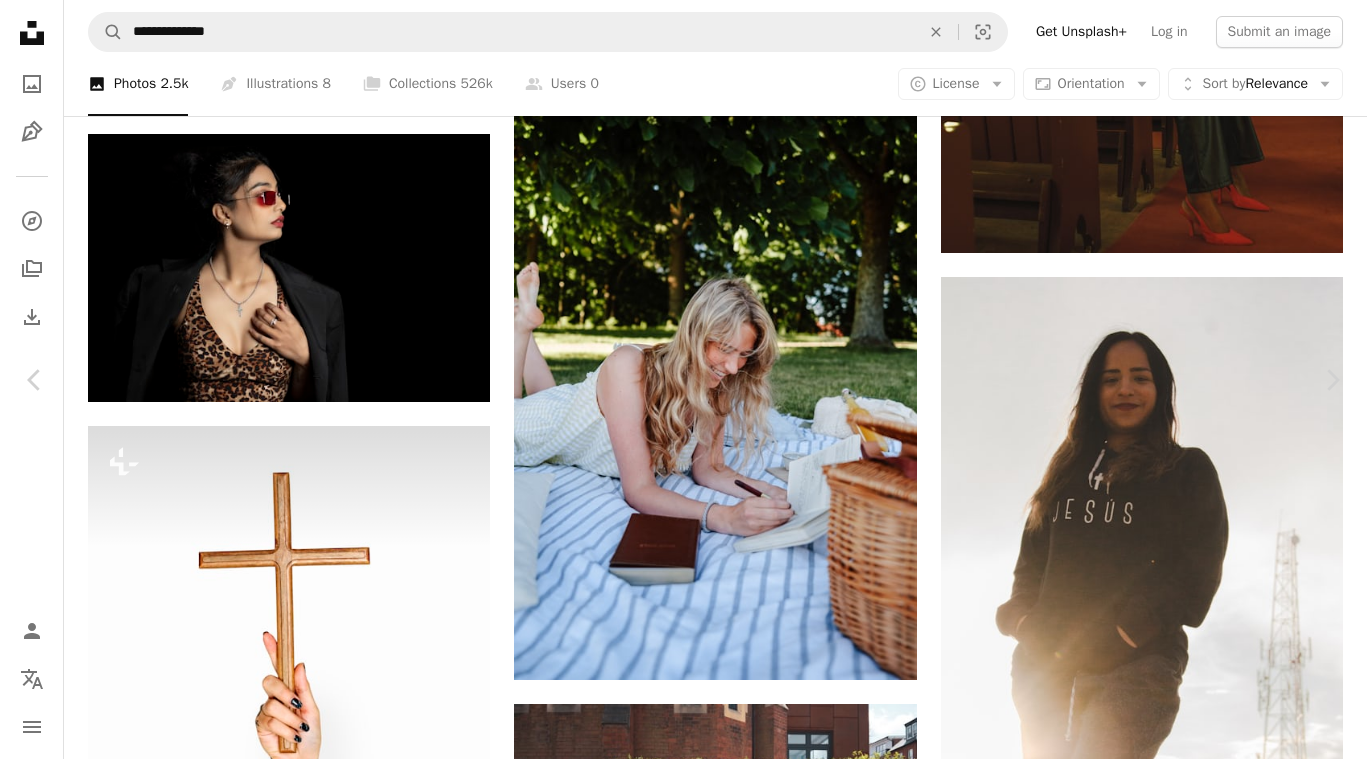 scroll, scrollTop: 5816, scrollLeft: 0, axis: vertical 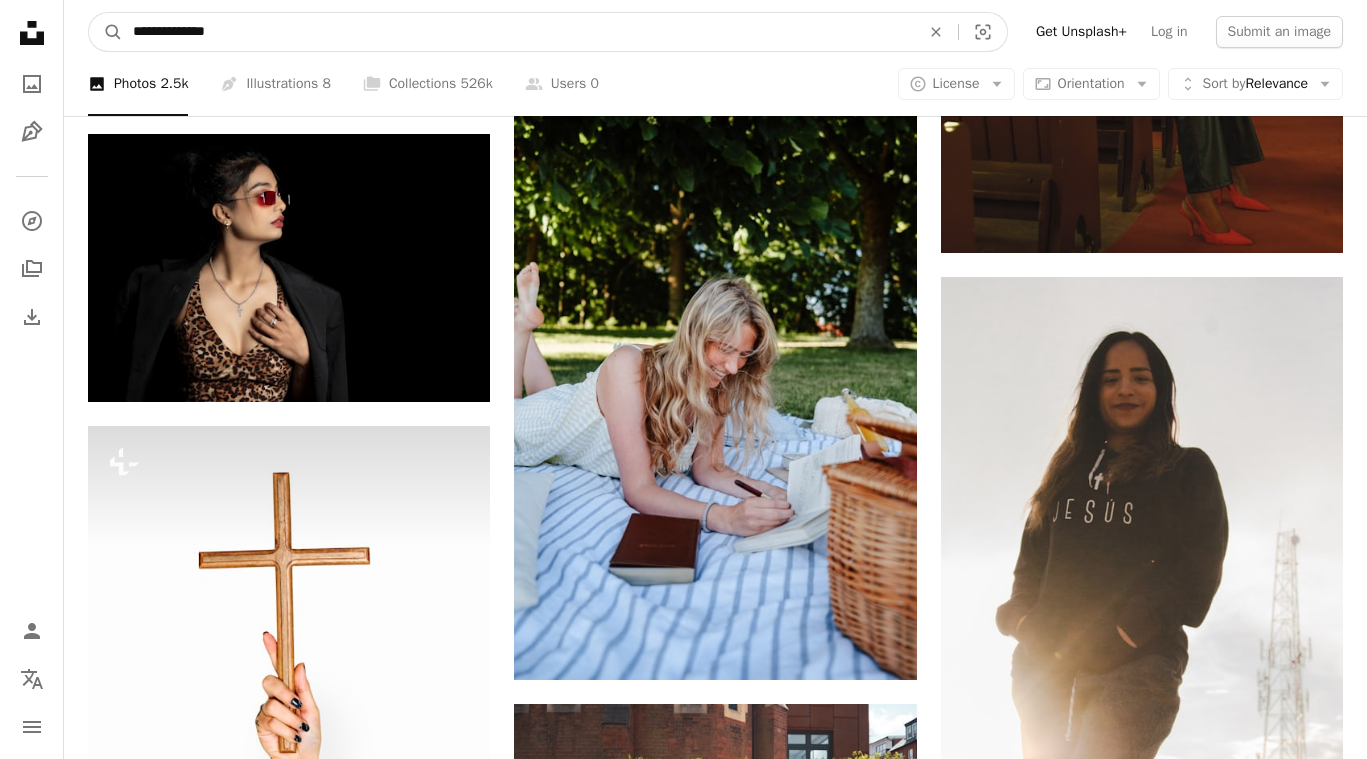click on "**********" at bounding box center [518, 32] 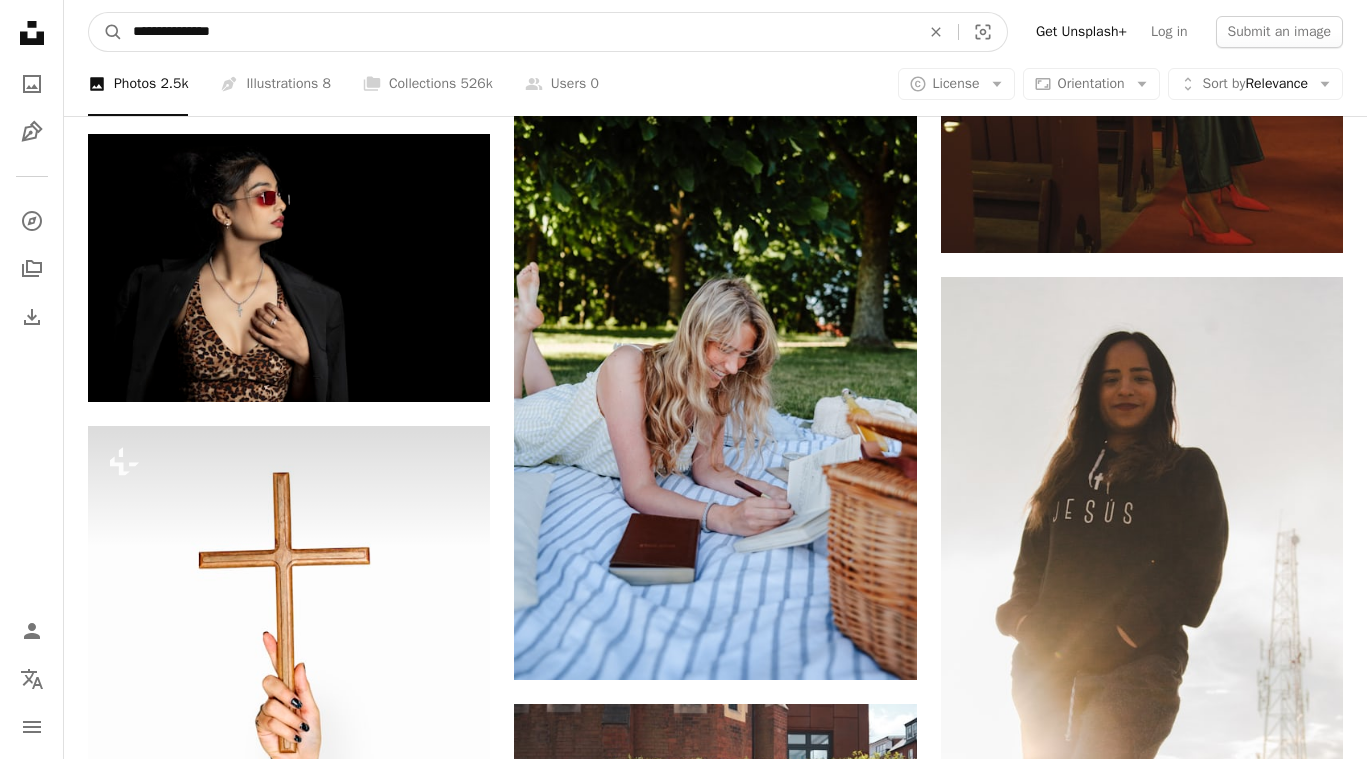 type on "**********" 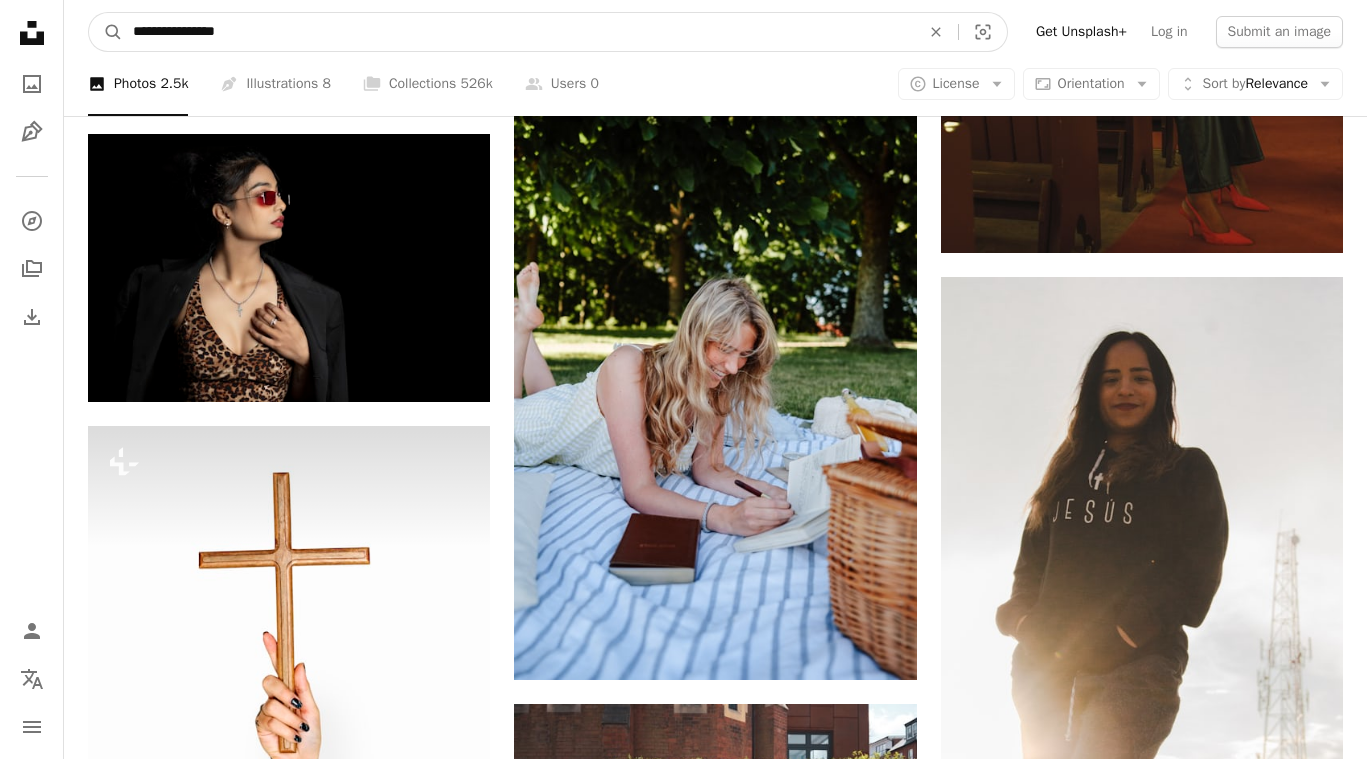 click on "A magnifying glass" at bounding box center [106, 32] 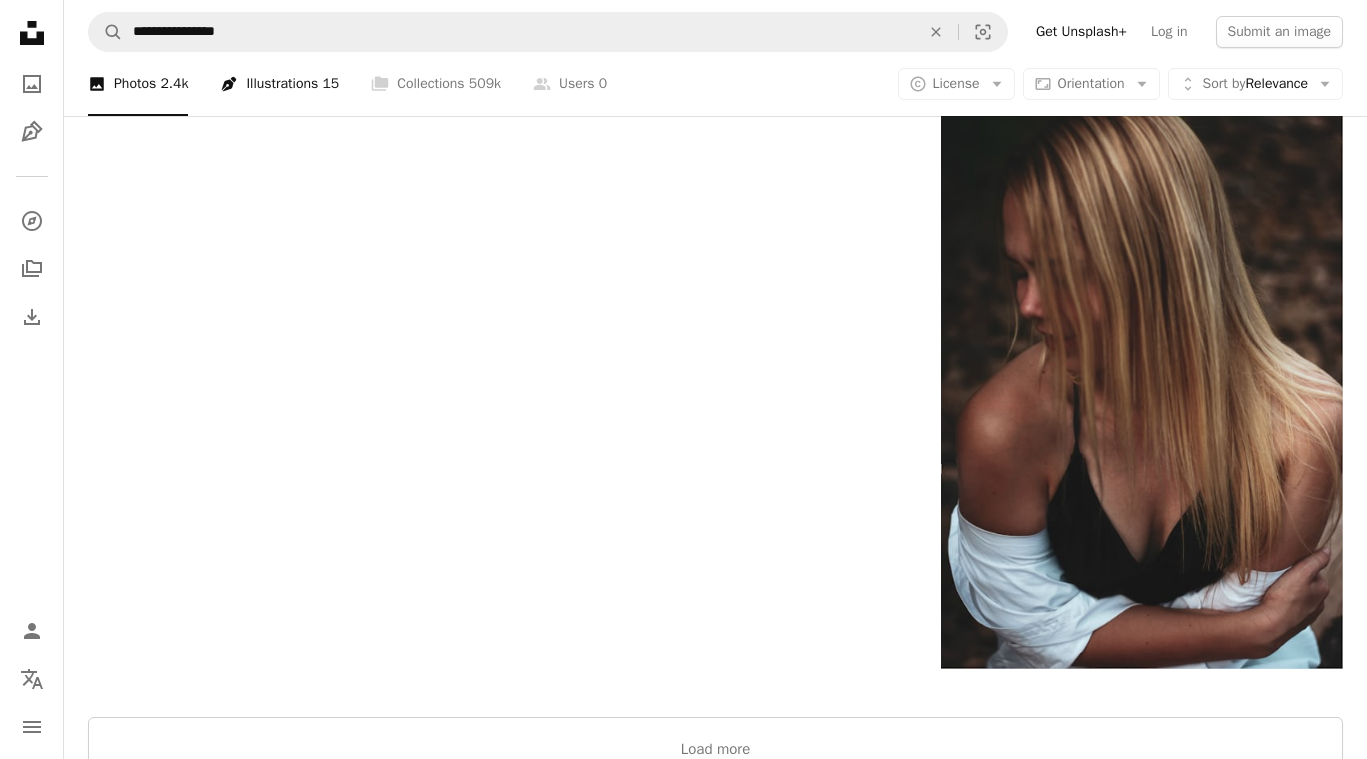 scroll, scrollTop: 4495, scrollLeft: 0, axis: vertical 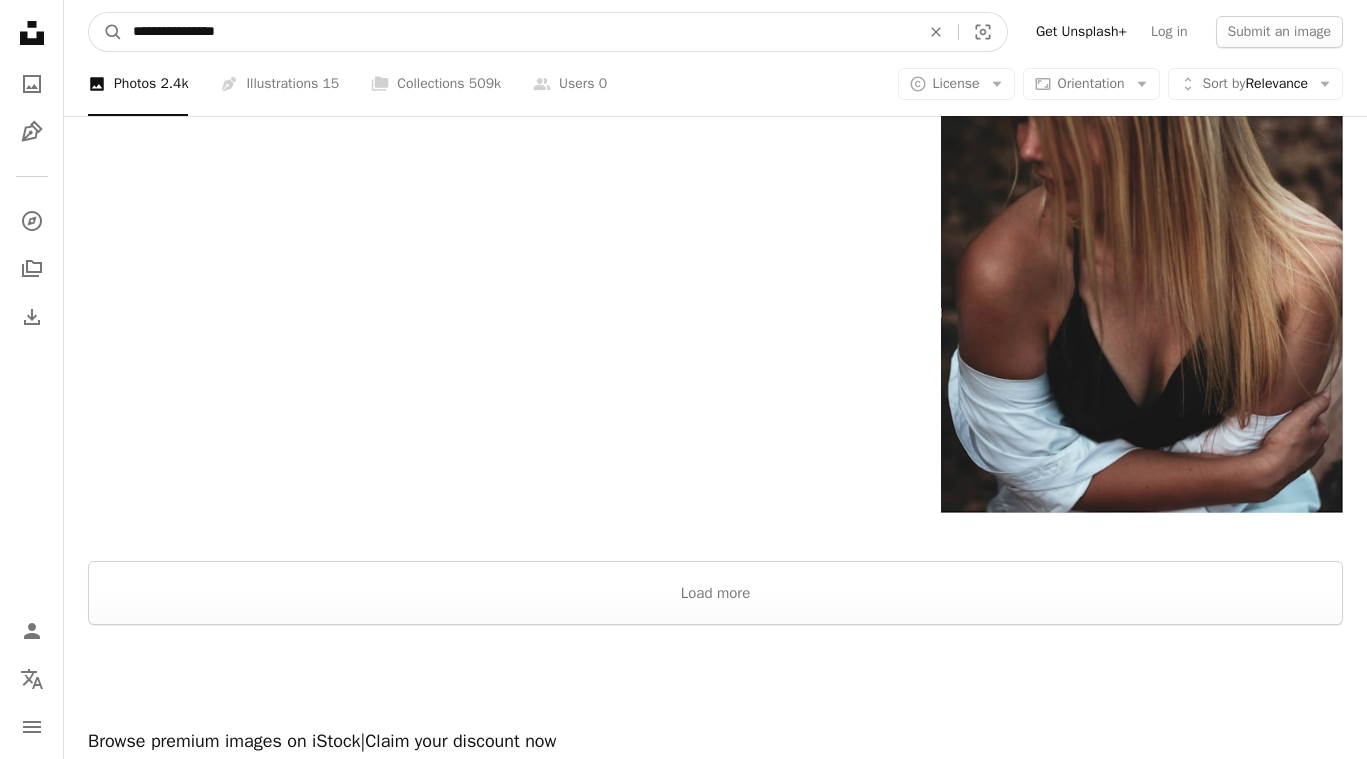 click on "**********" at bounding box center (518, 32) 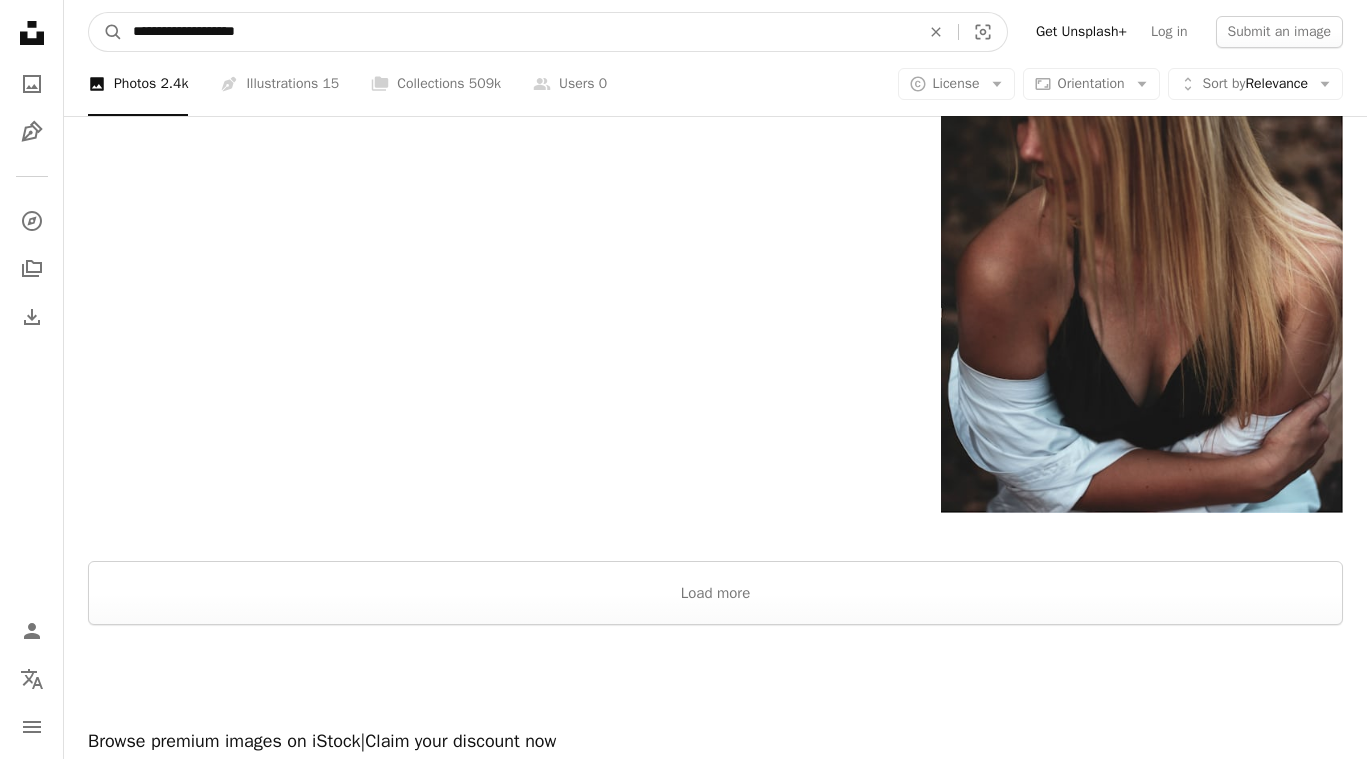 type on "**********" 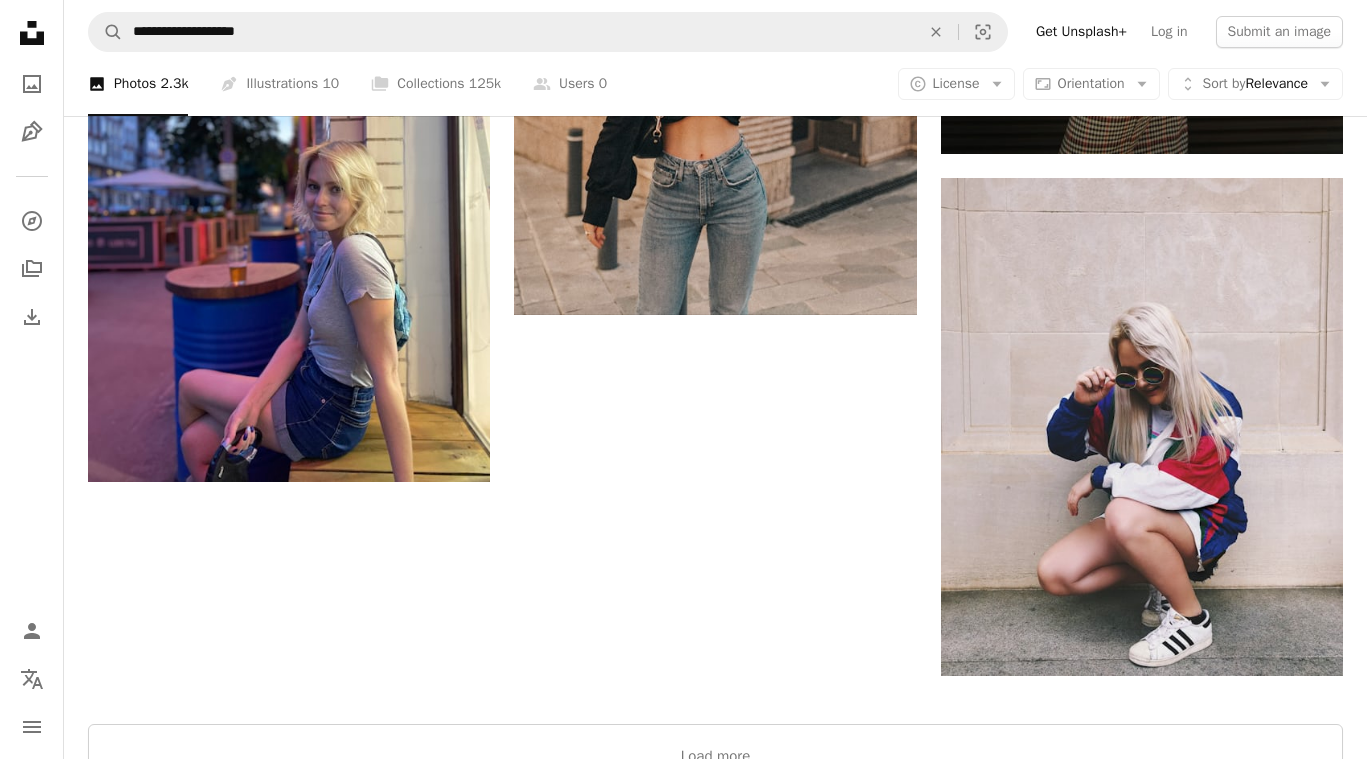 scroll, scrollTop: 4388, scrollLeft: 0, axis: vertical 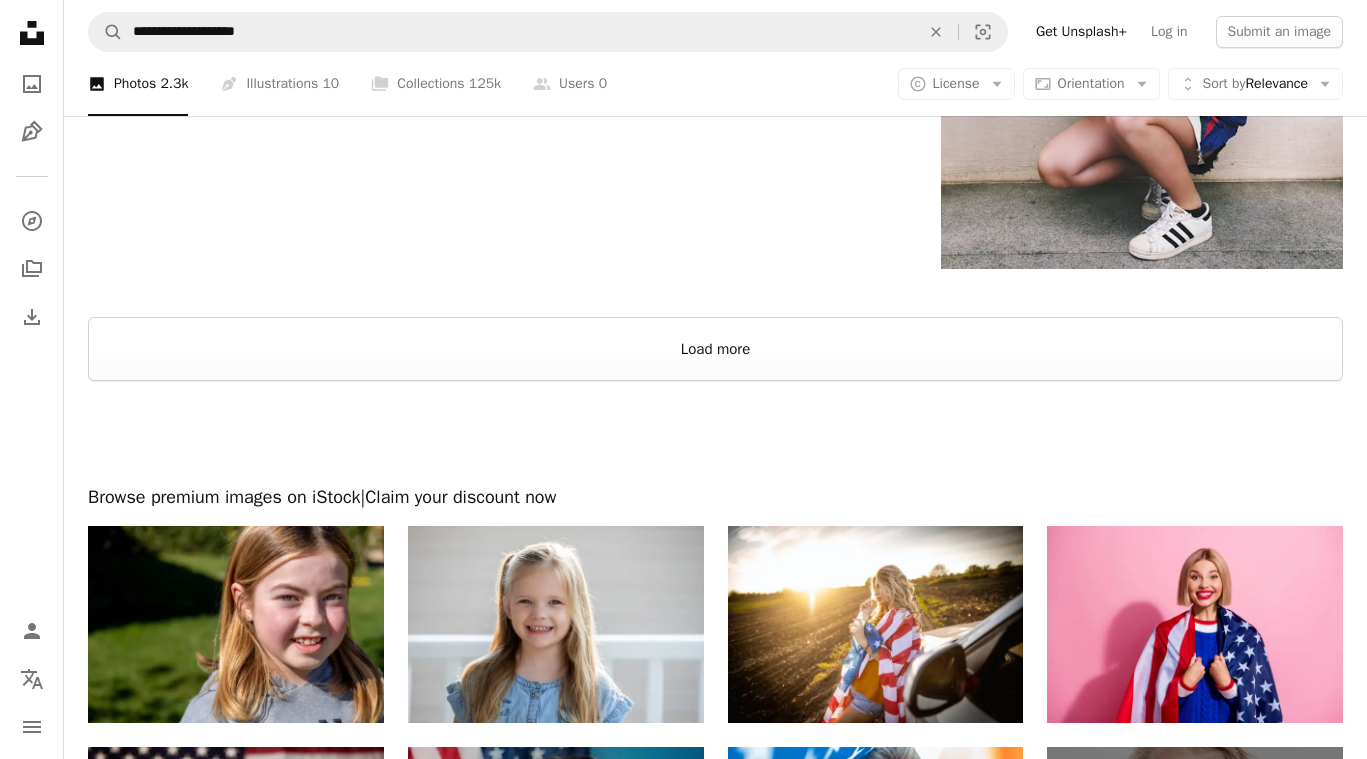 click on "Load more" at bounding box center [715, 349] 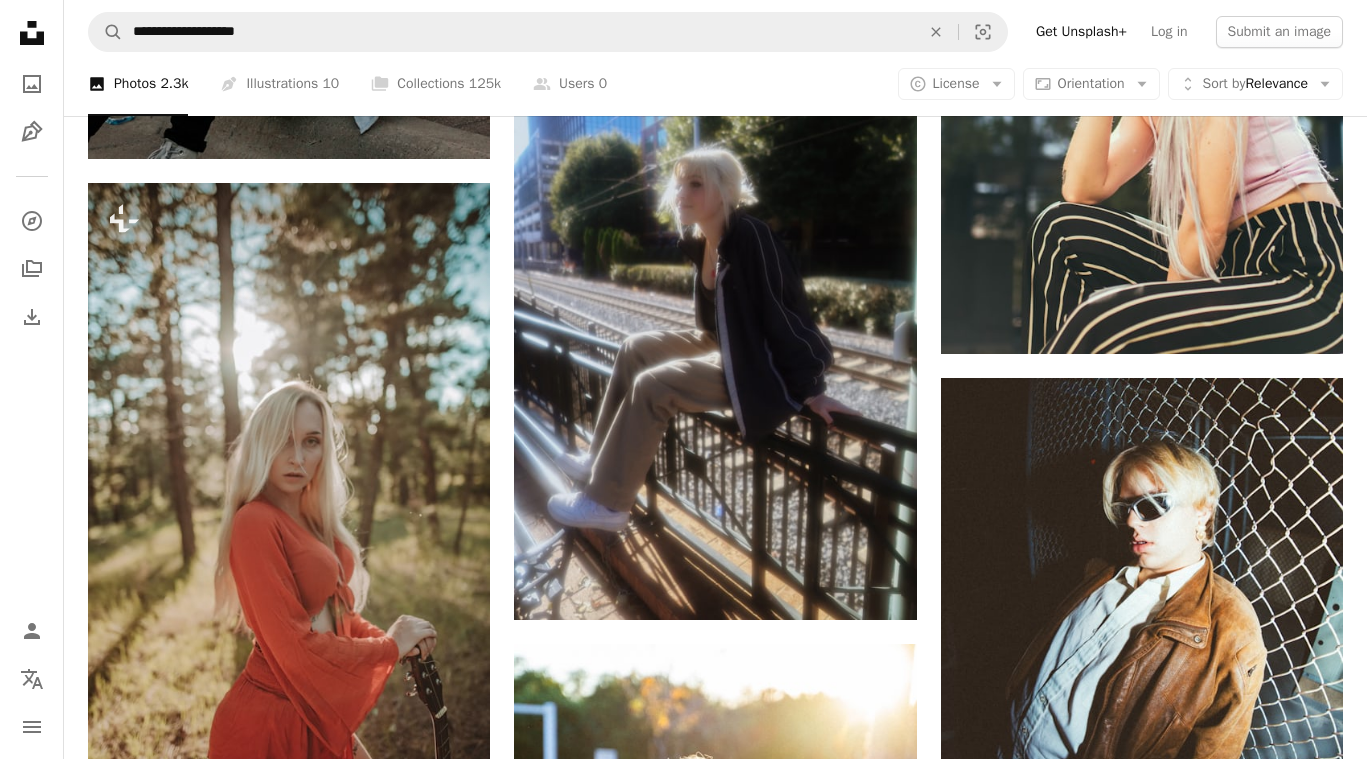 scroll, scrollTop: 6173, scrollLeft: 0, axis: vertical 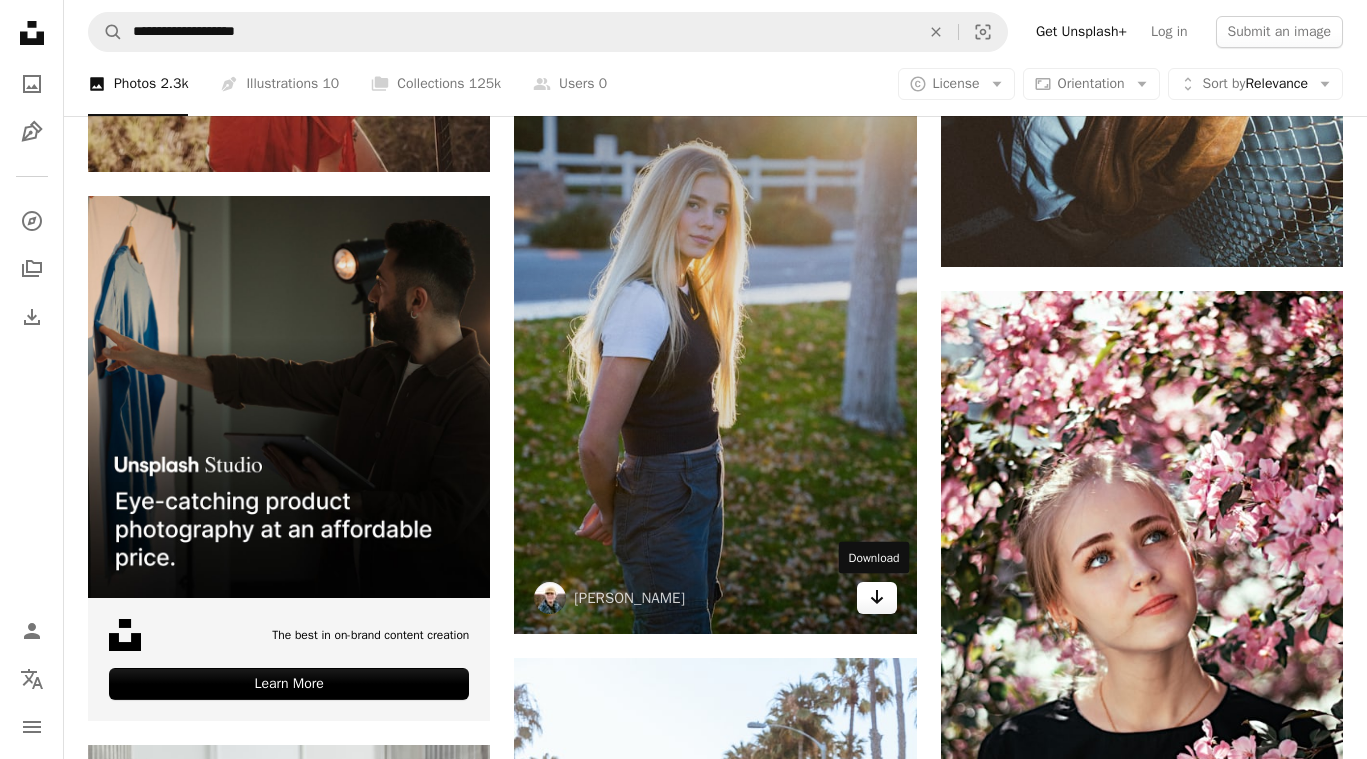 click on "Arrow pointing down" 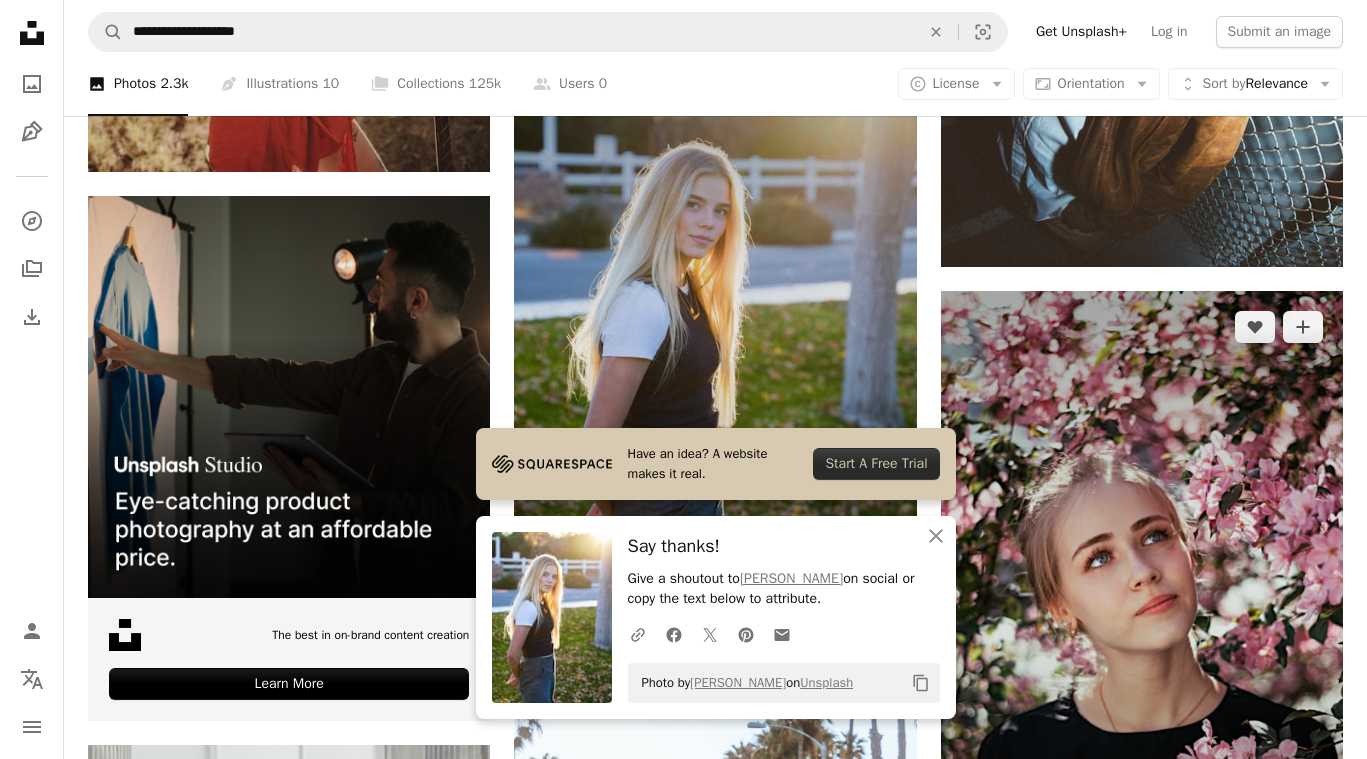 scroll, scrollTop: 6634, scrollLeft: 0, axis: vertical 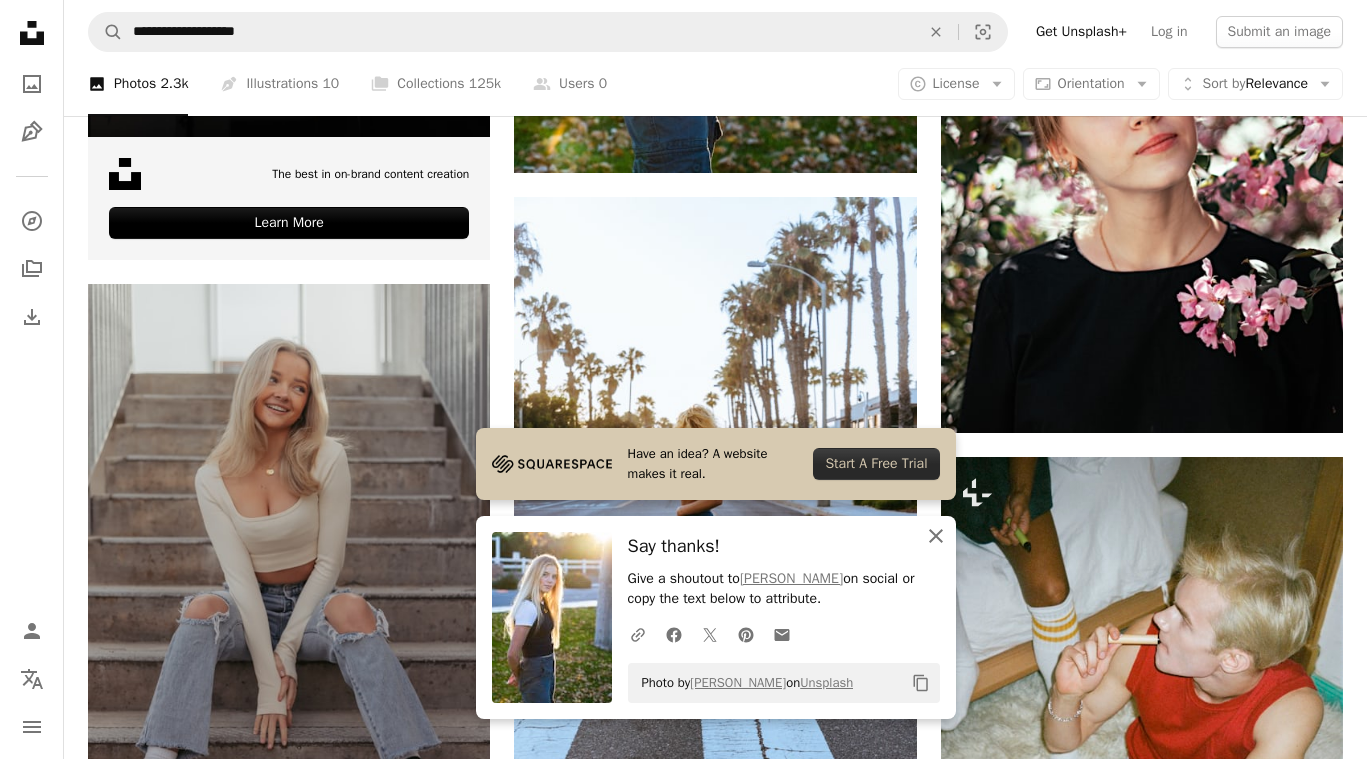click on "An X shape" 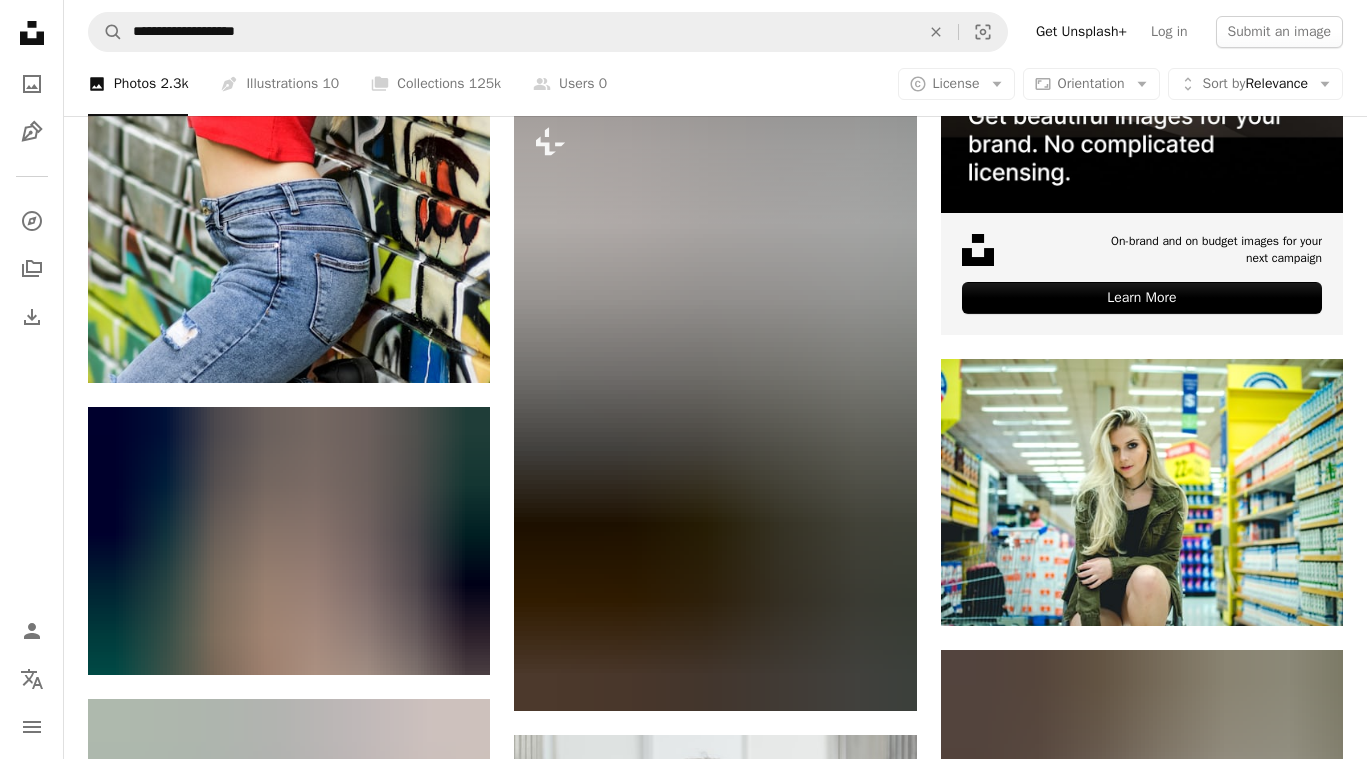 scroll, scrollTop: 11197, scrollLeft: 0, axis: vertical 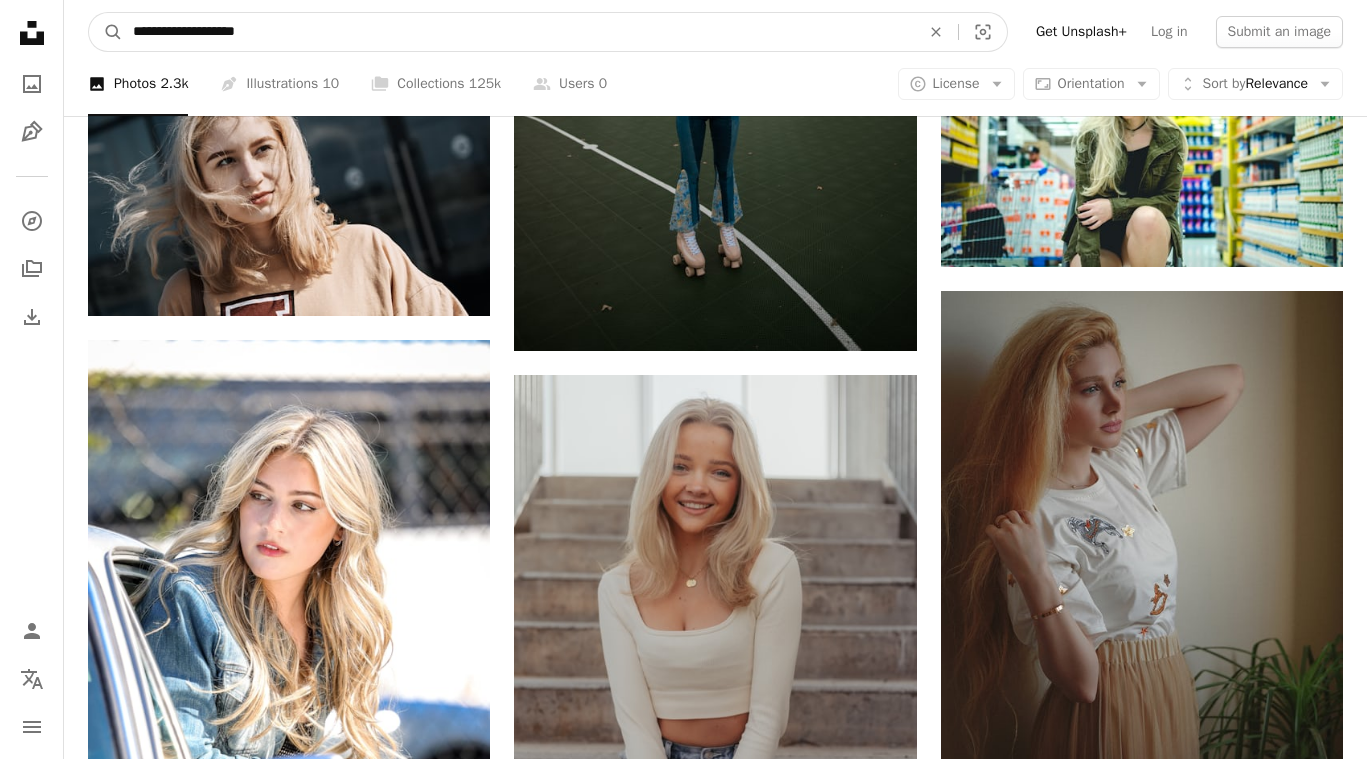 click on "**********" at bounding box center [518, 32] 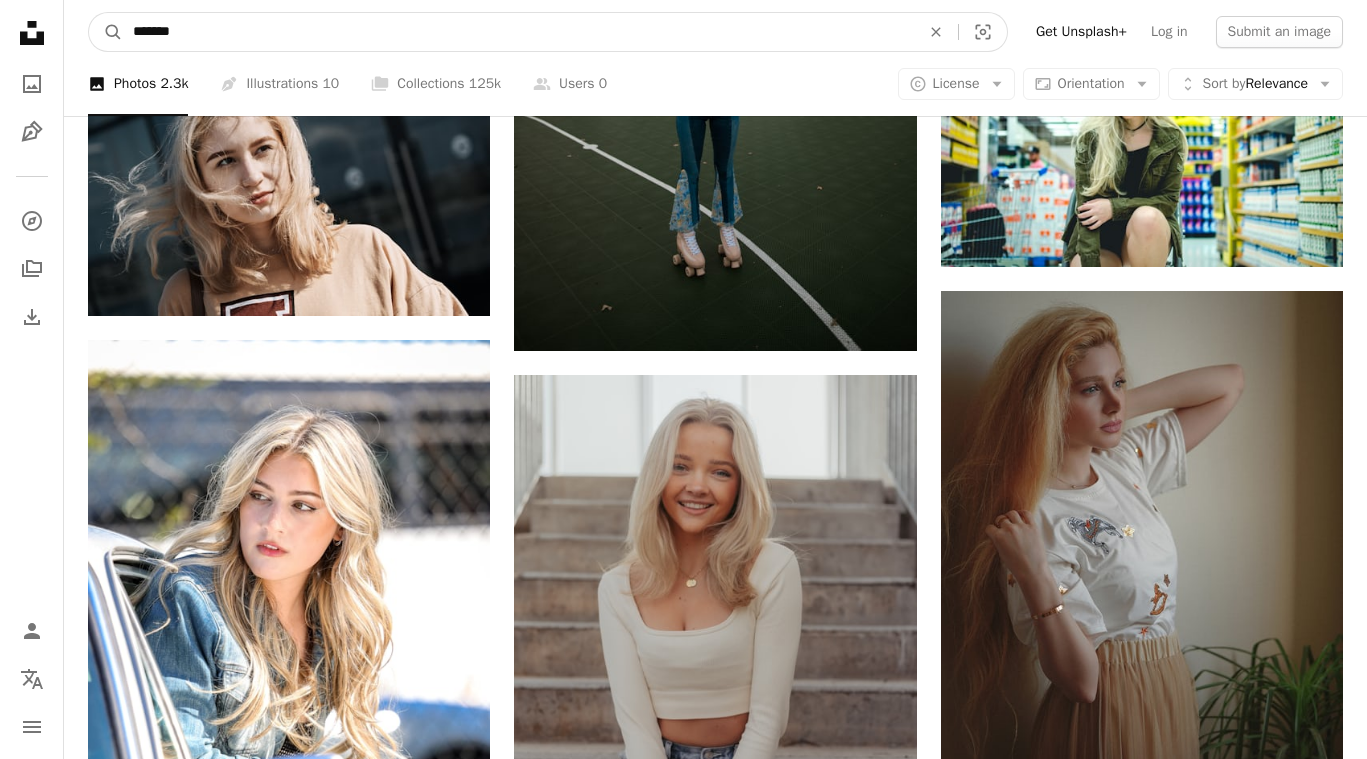 type on "********" 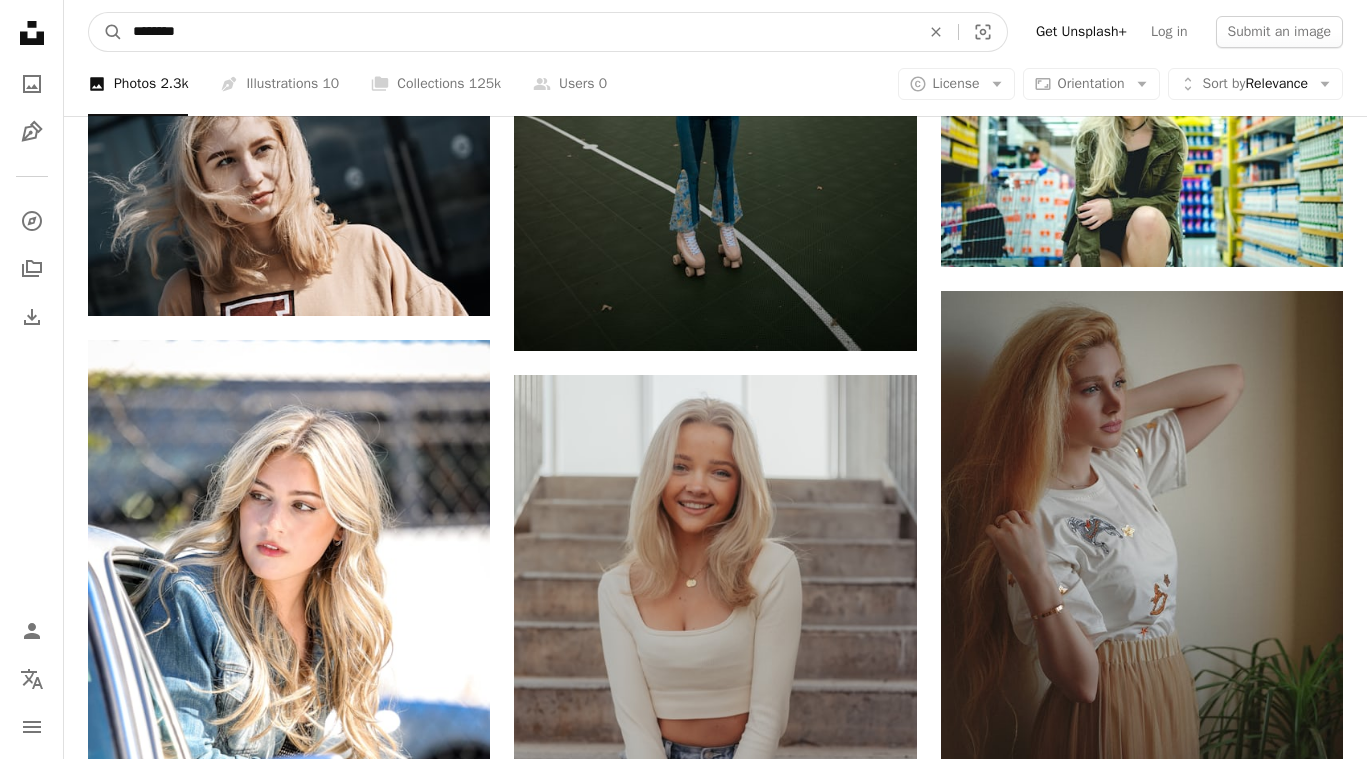 click on "A magnifying glass" at bounding box center [106, 32] 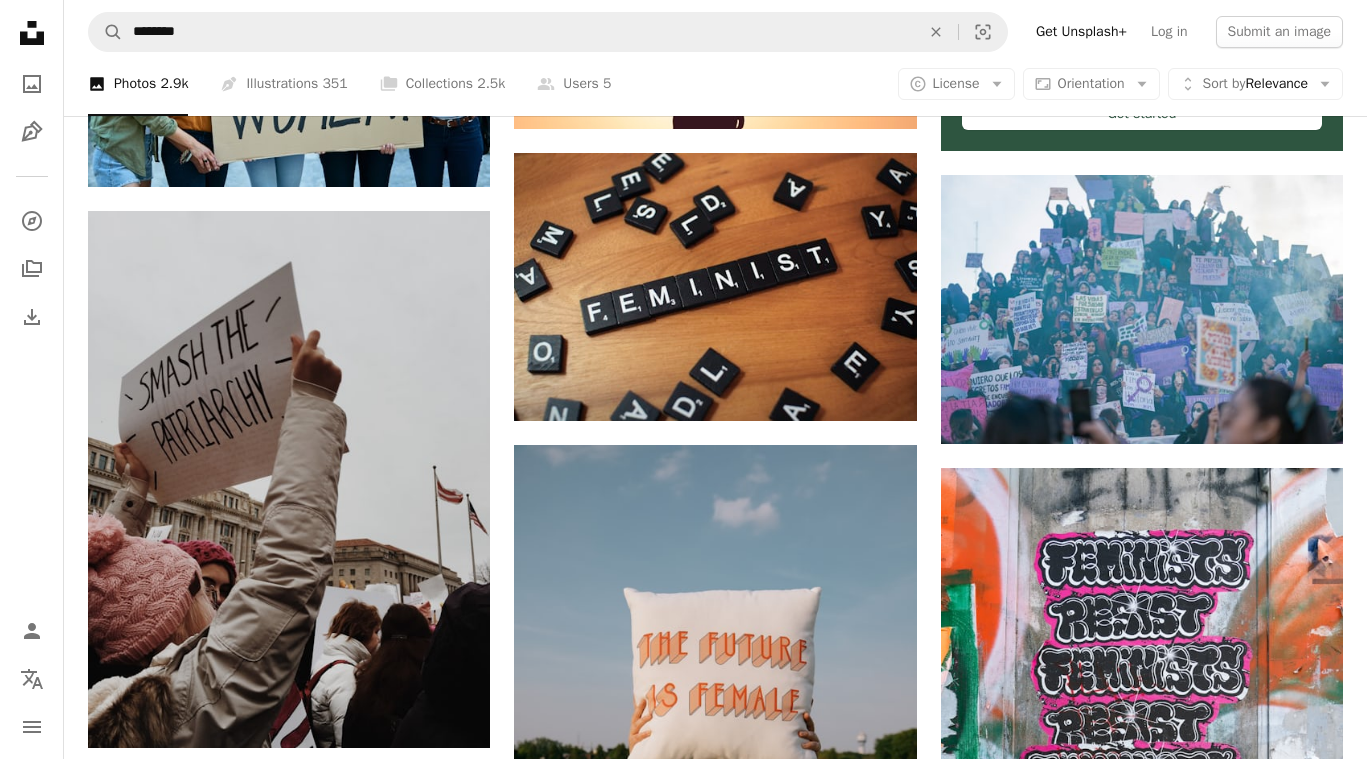 scroll, scrollTop: 1019, scrollLeft: 0, axis: vertical 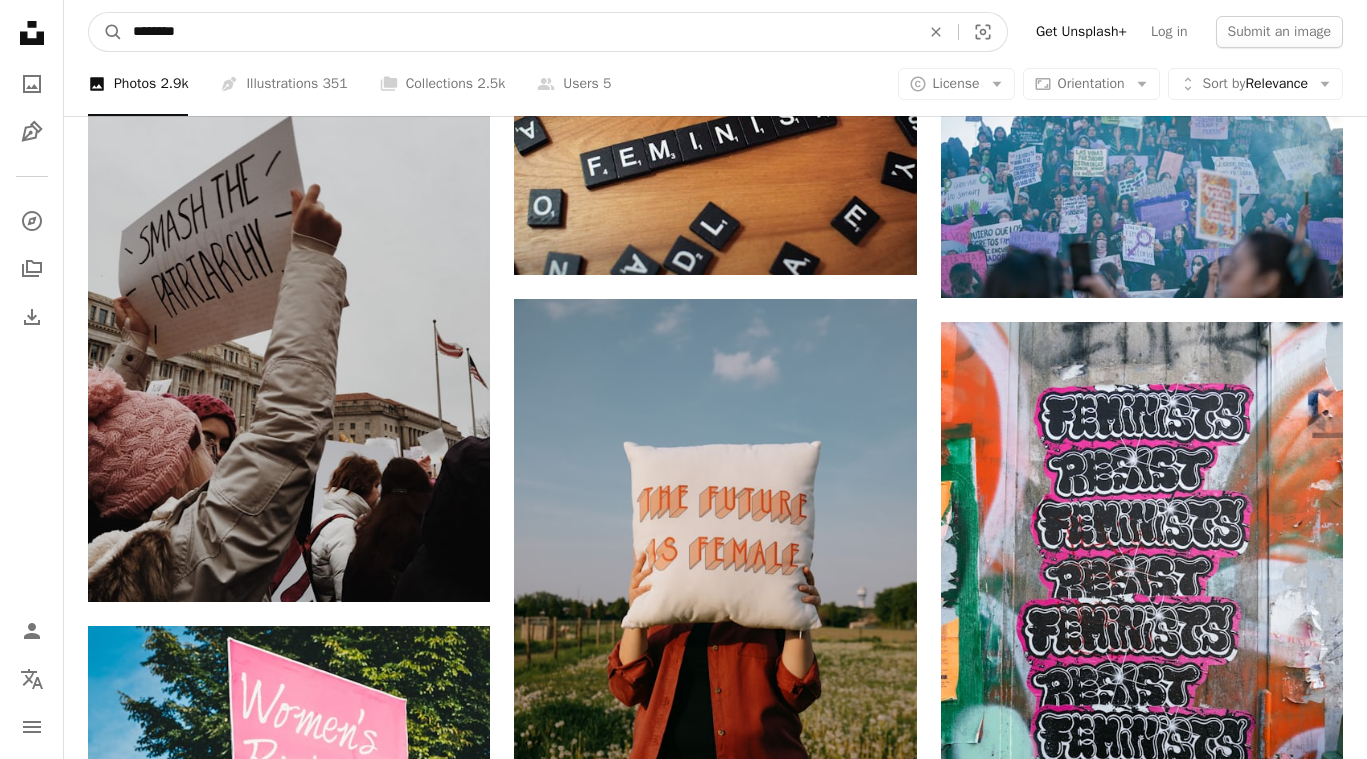 click on "********" at bounding box center [518, 32] 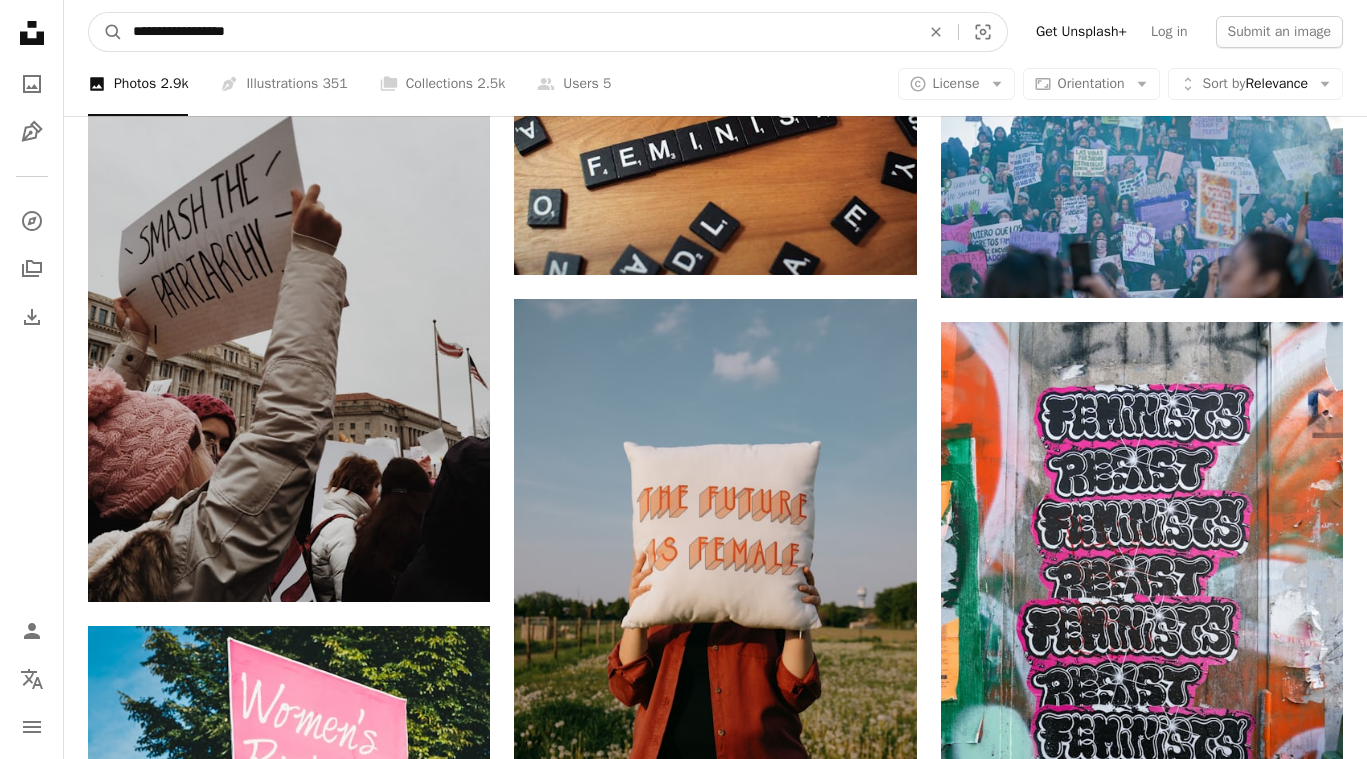type on "**********" 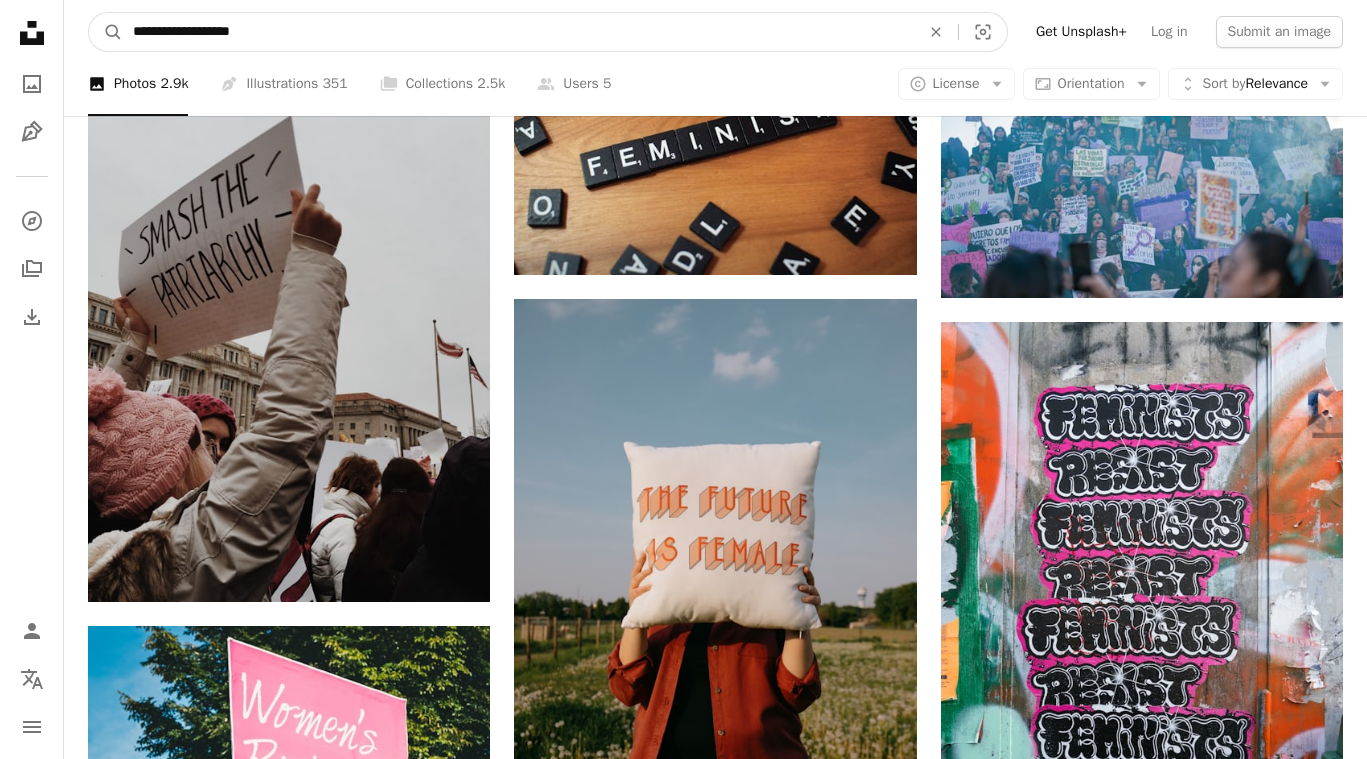 click on "A magnifying glass" at bounding box center [106, 32] 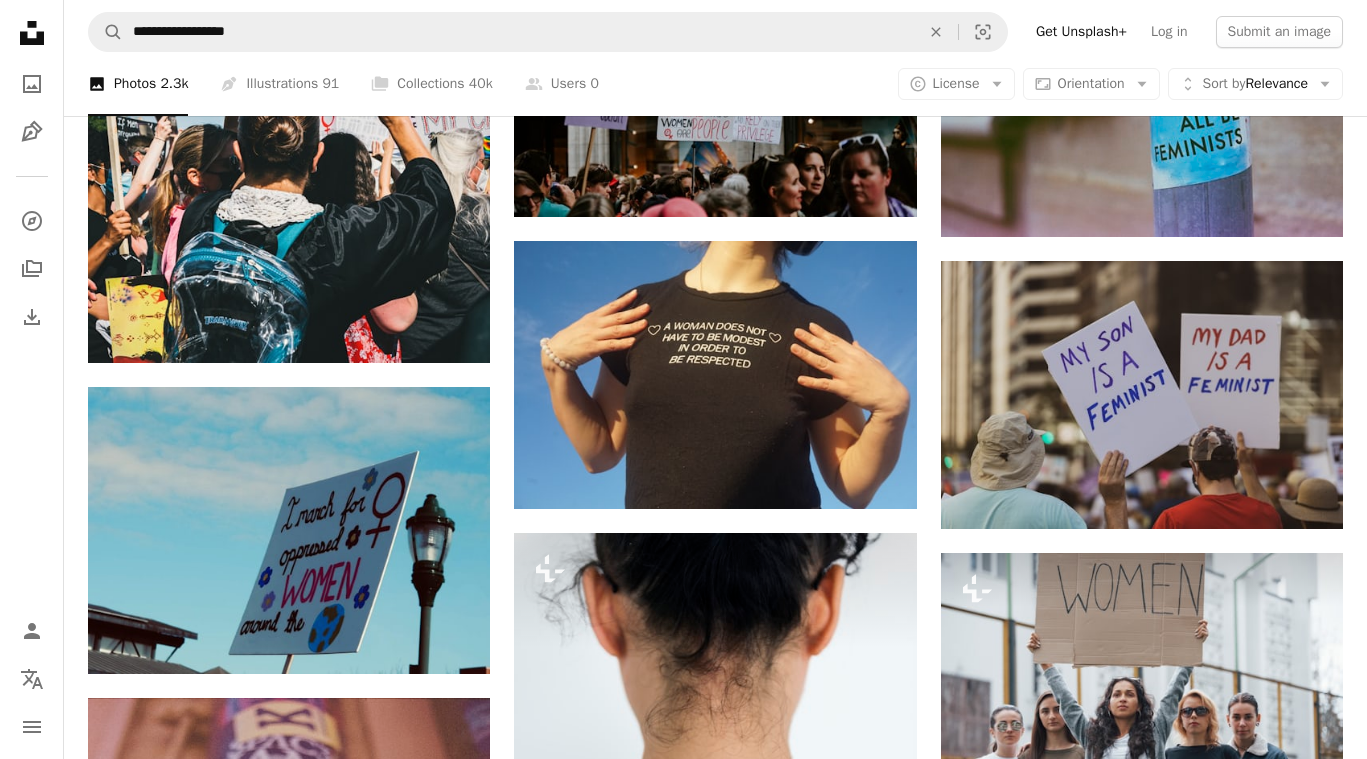 scroll, scrollTop: 1349, scrollLeft: 0, axis: vertical 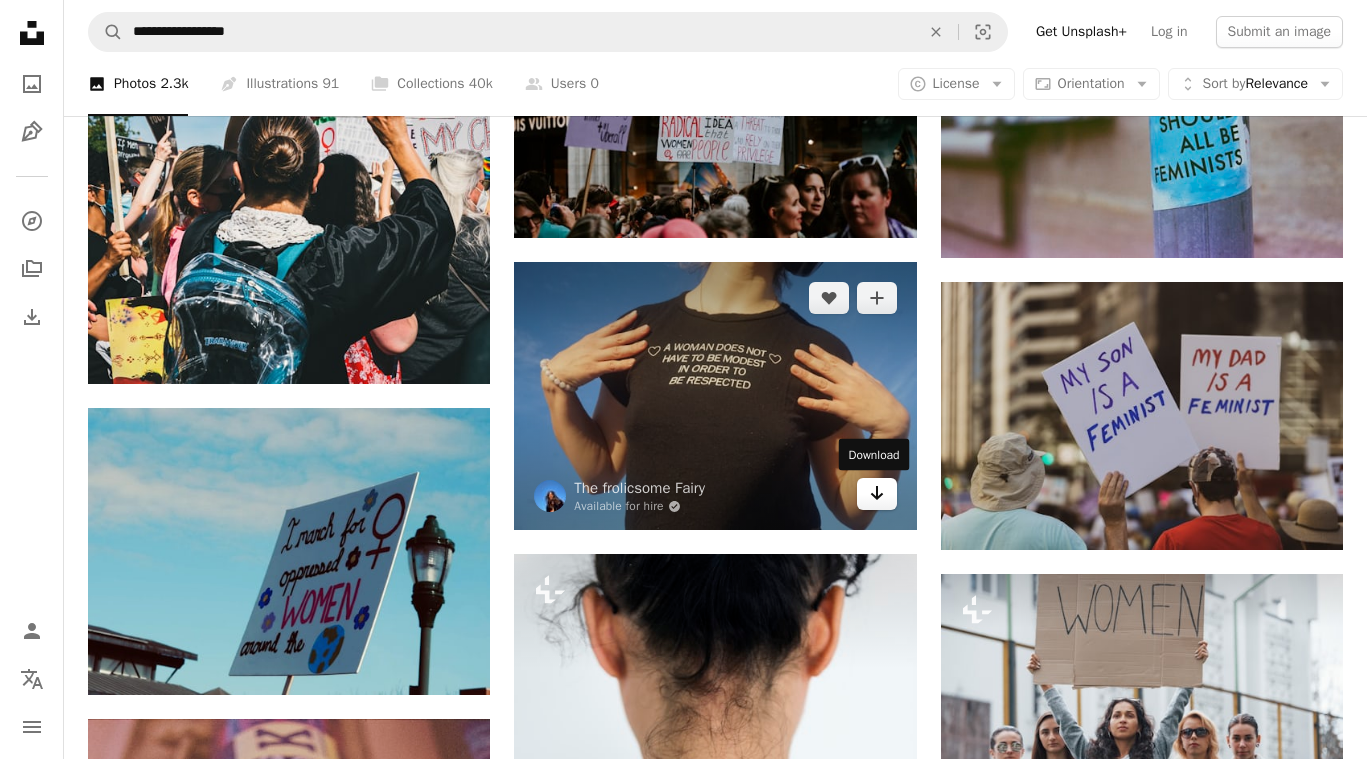 click on "Arrow pointing down" 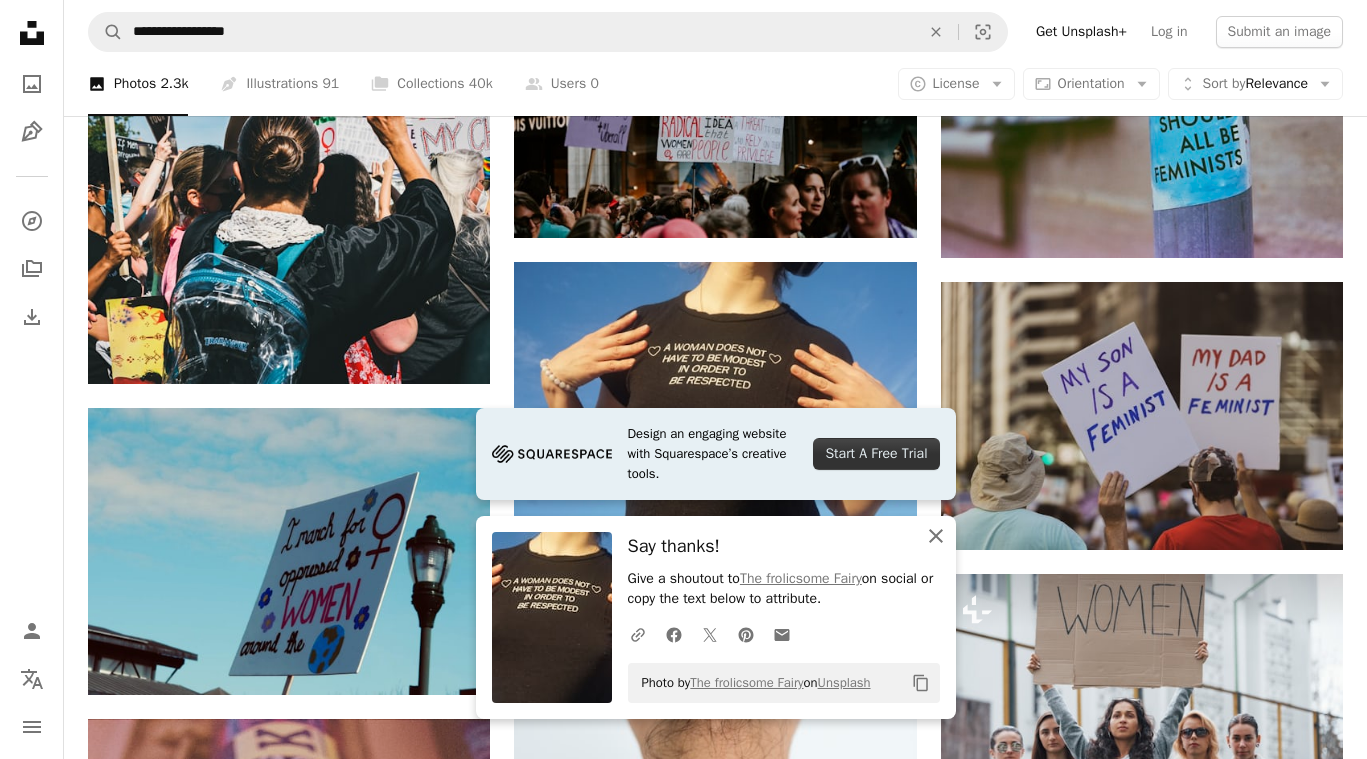 click 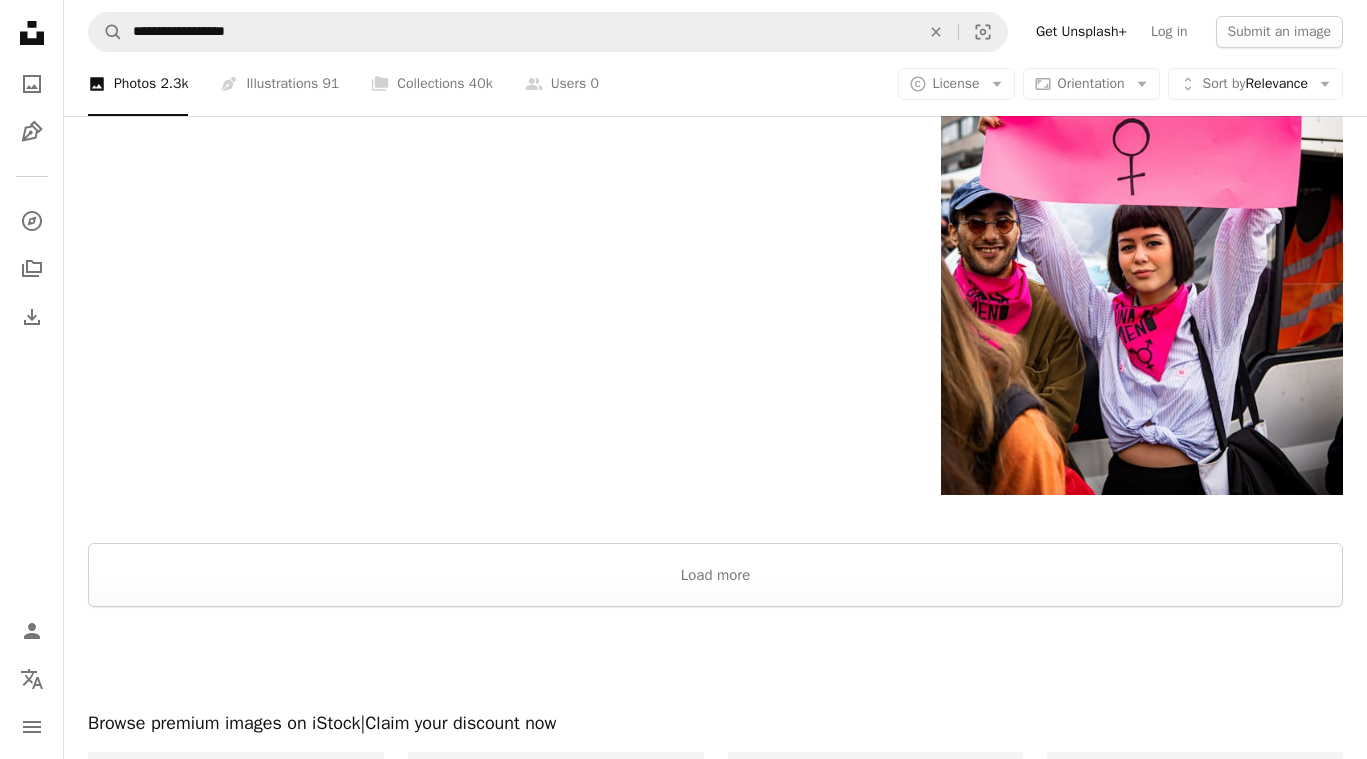 scroll, scrollTop: 3530, scrollLeft: 0, axis: vertical 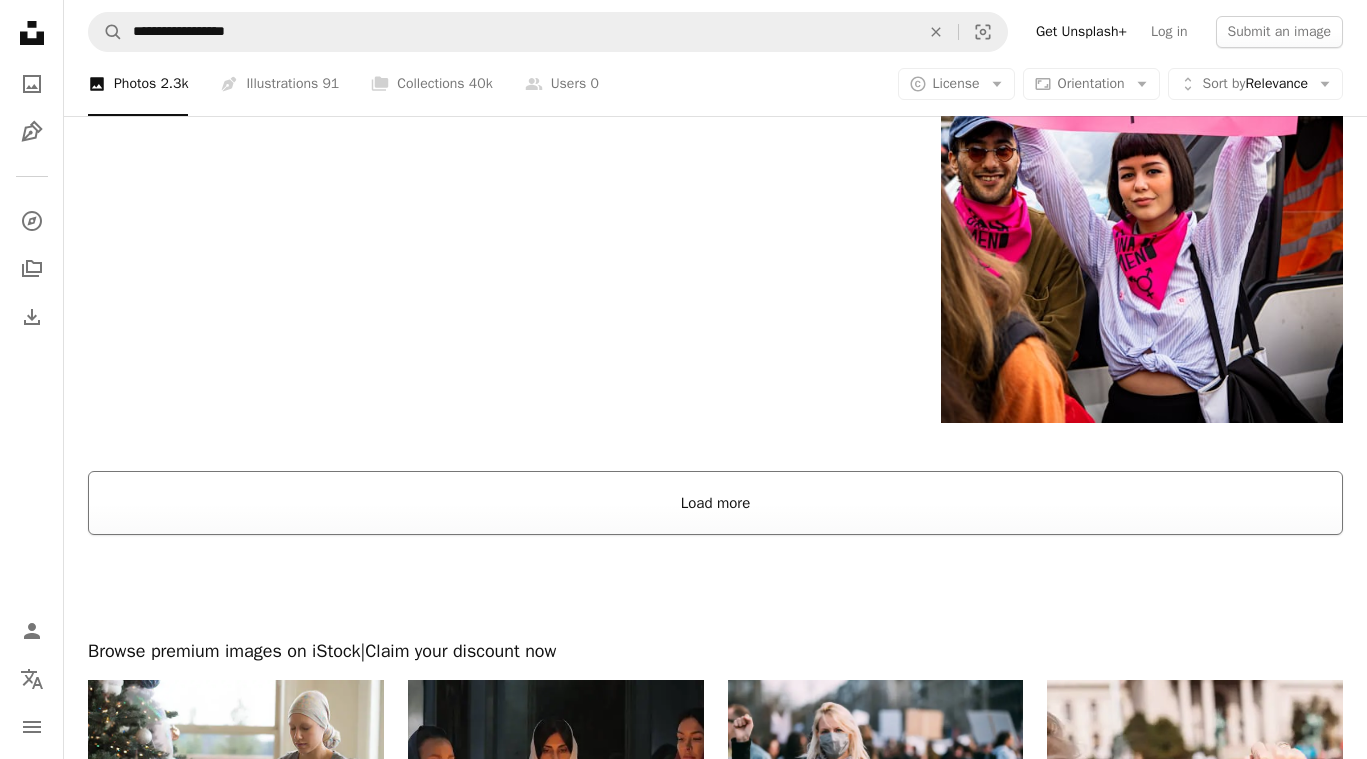 click on "Load more" at bounding box center [715, 503] 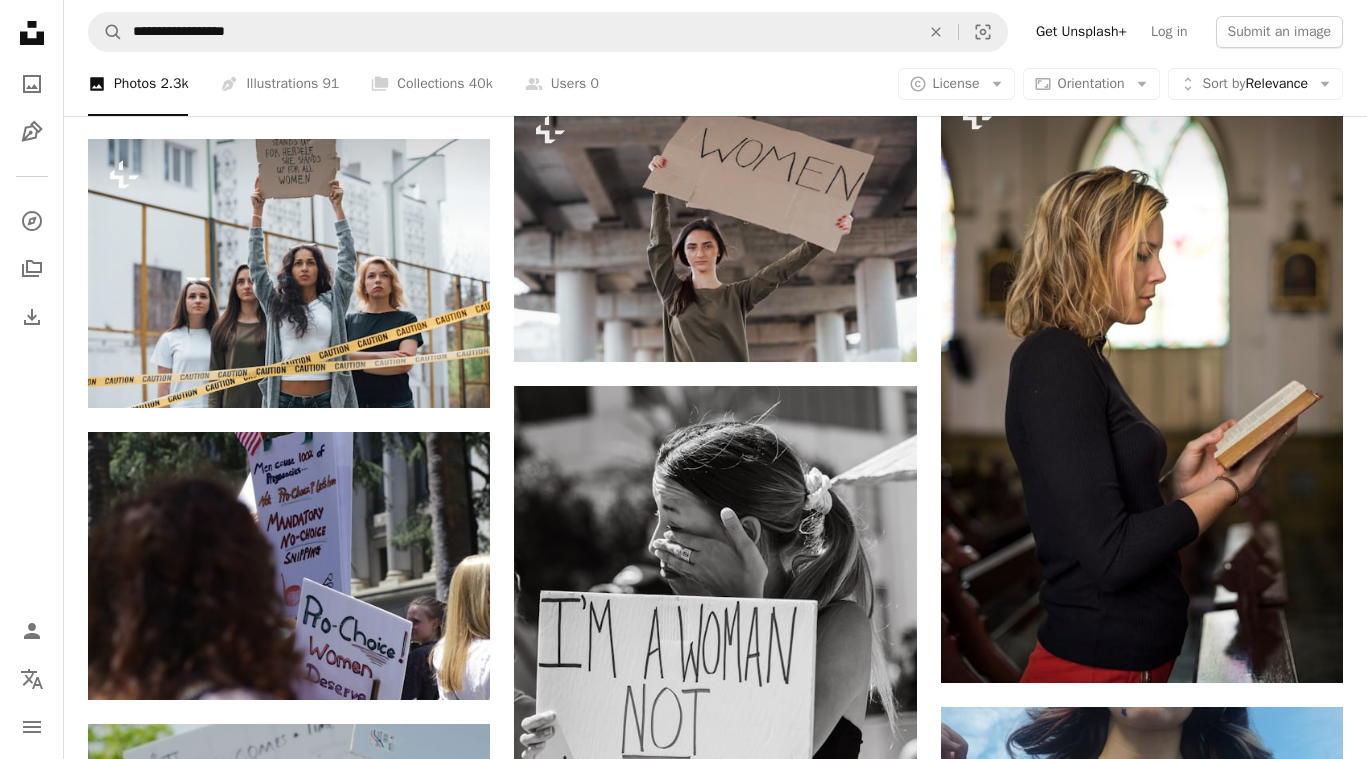 scroll, scrollTop: 10767, scrollLeft: 0, axis: vertical 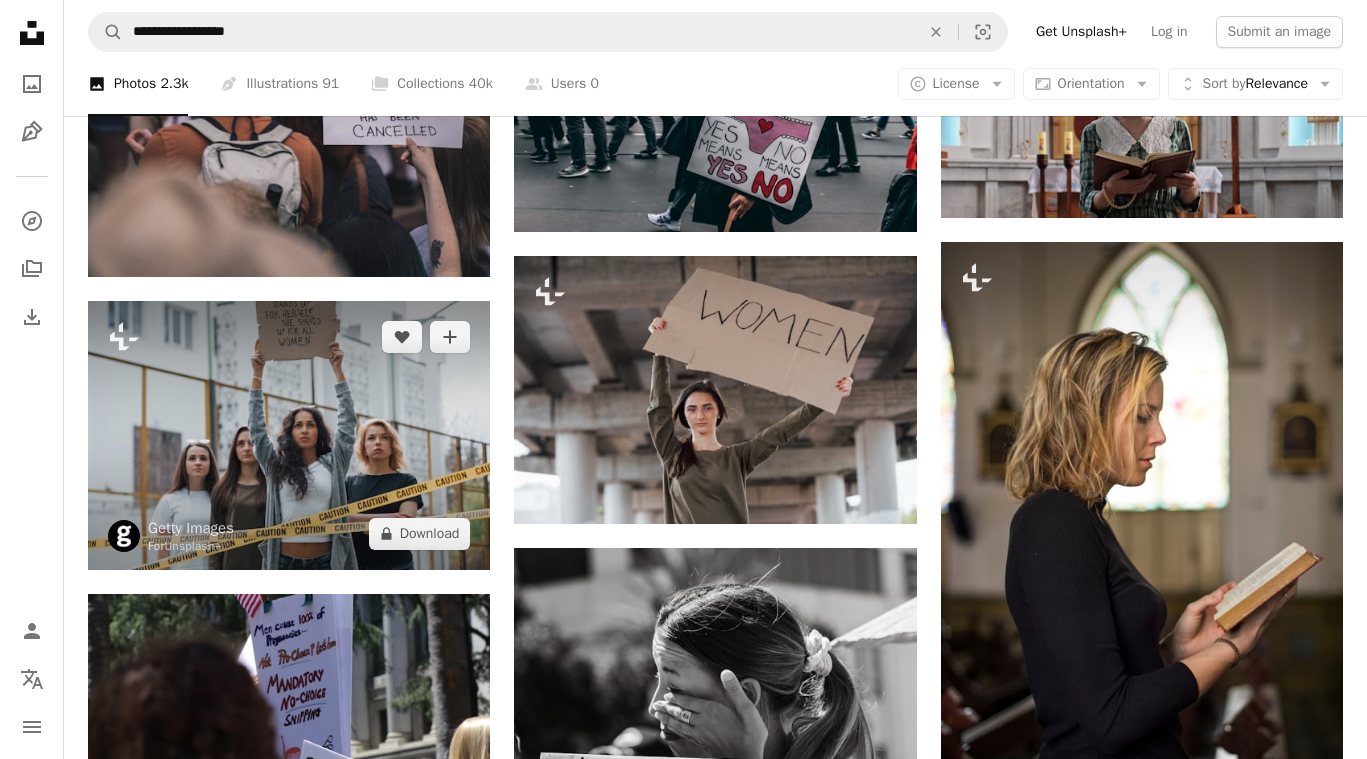 click at bounding box center [289, 435] 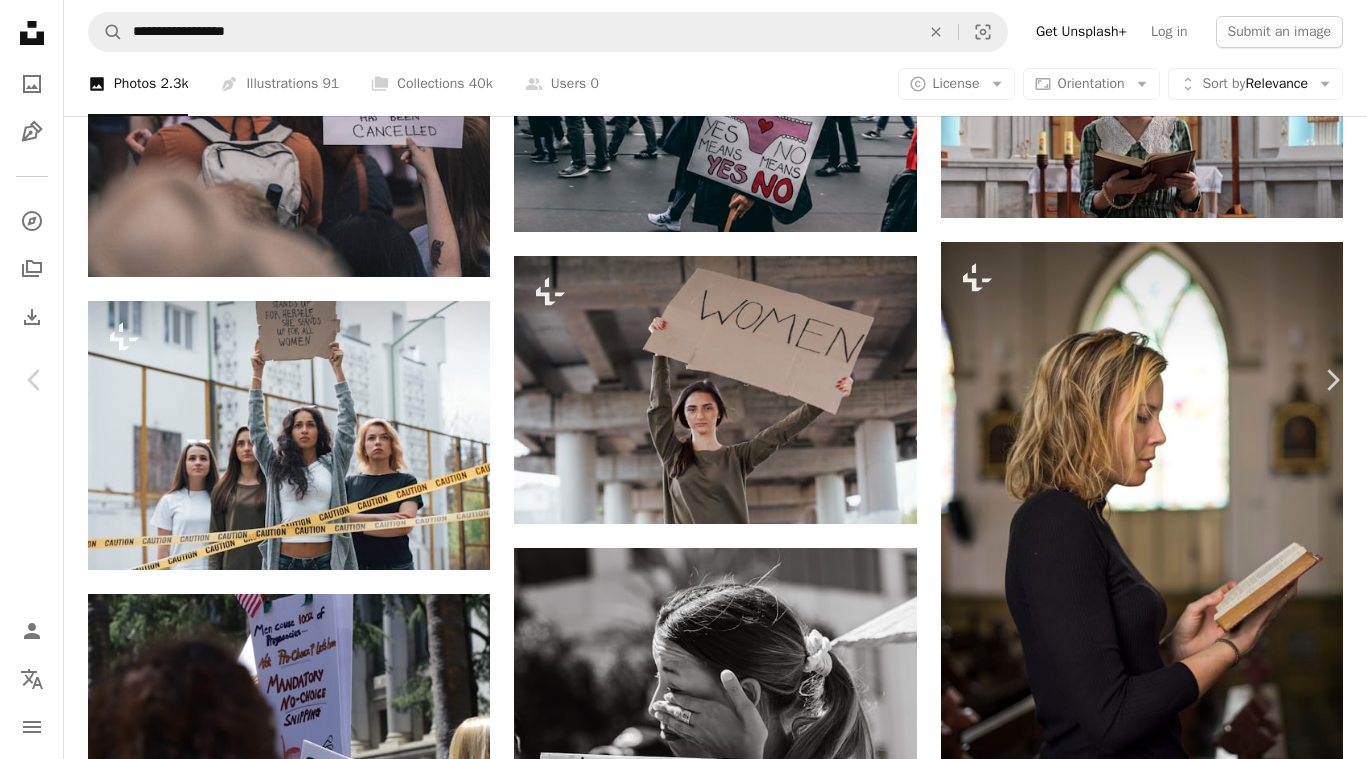 scroll, scrollTop: 1053, scrollLeft: 0, axis: vertical 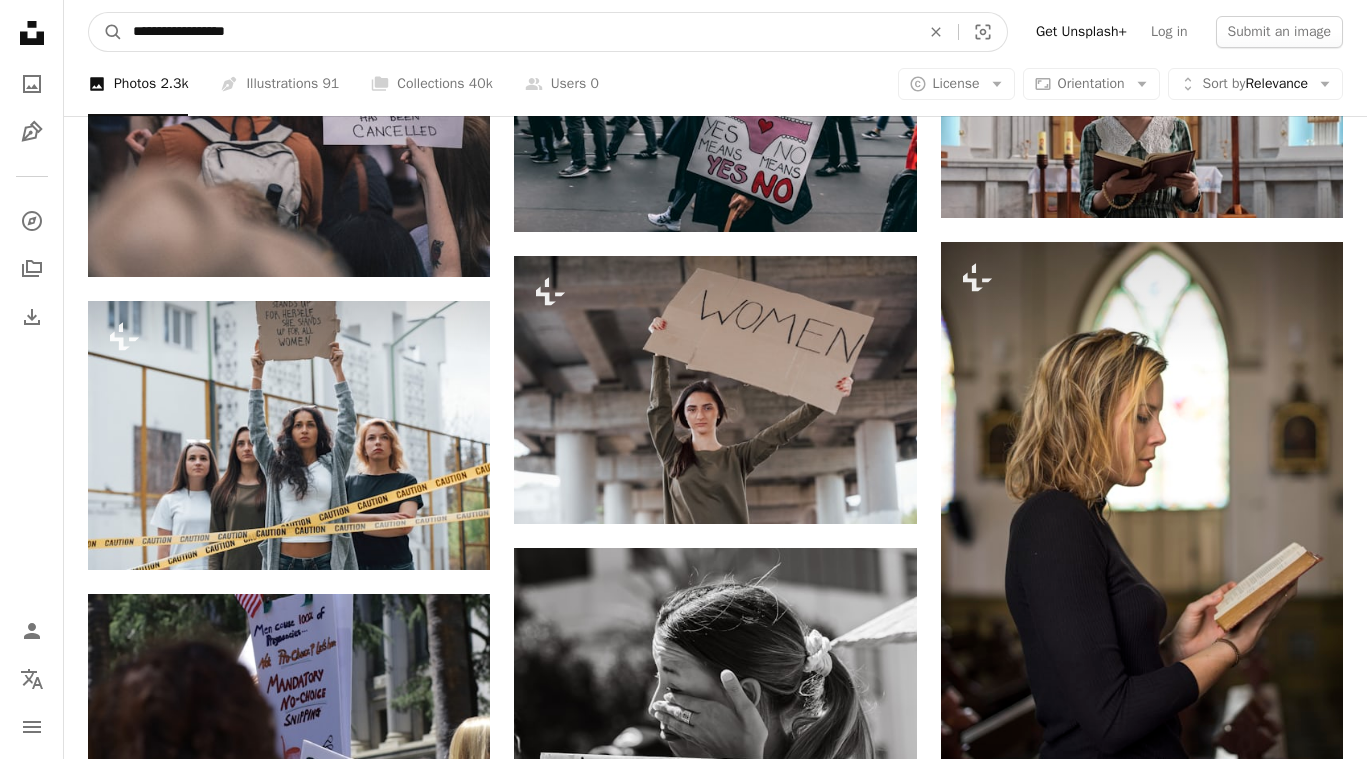 click on "**********" at bounding box center [518, 32] 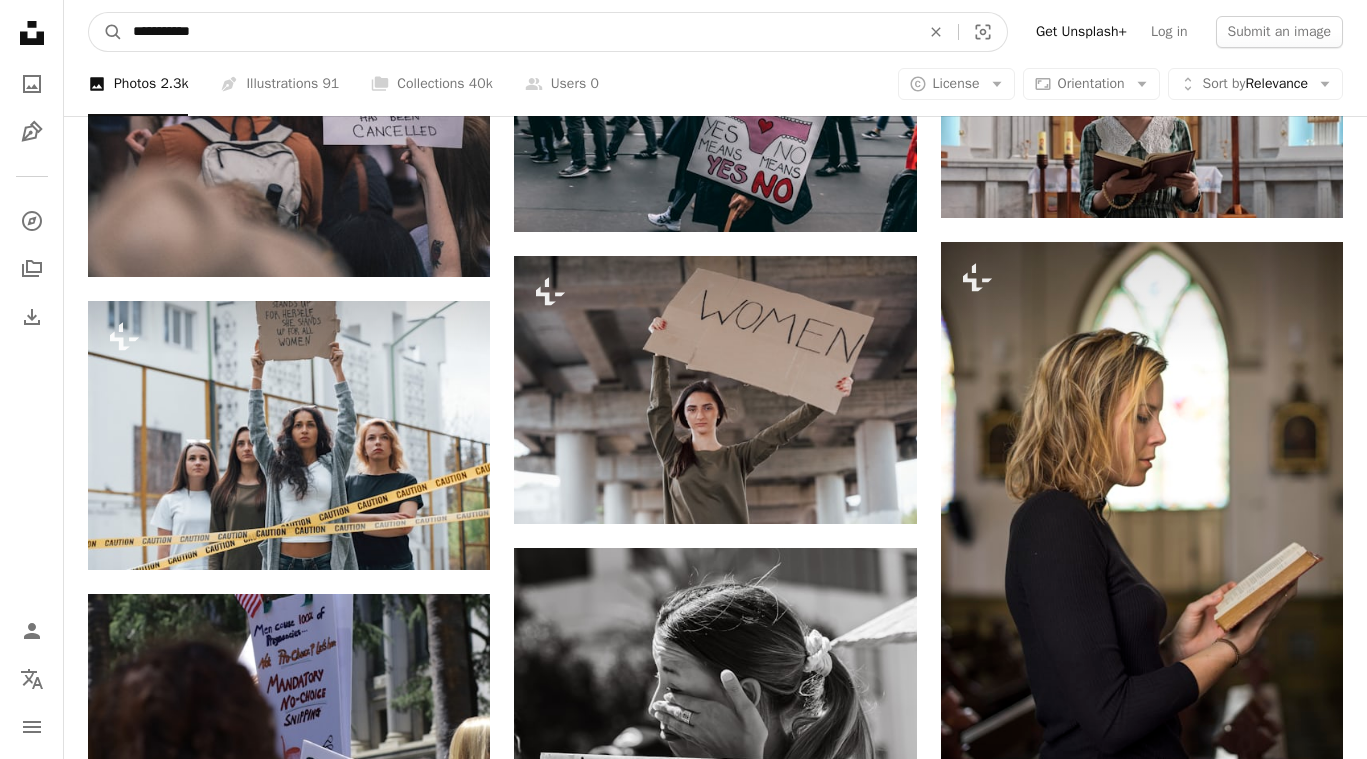 type on "**********" 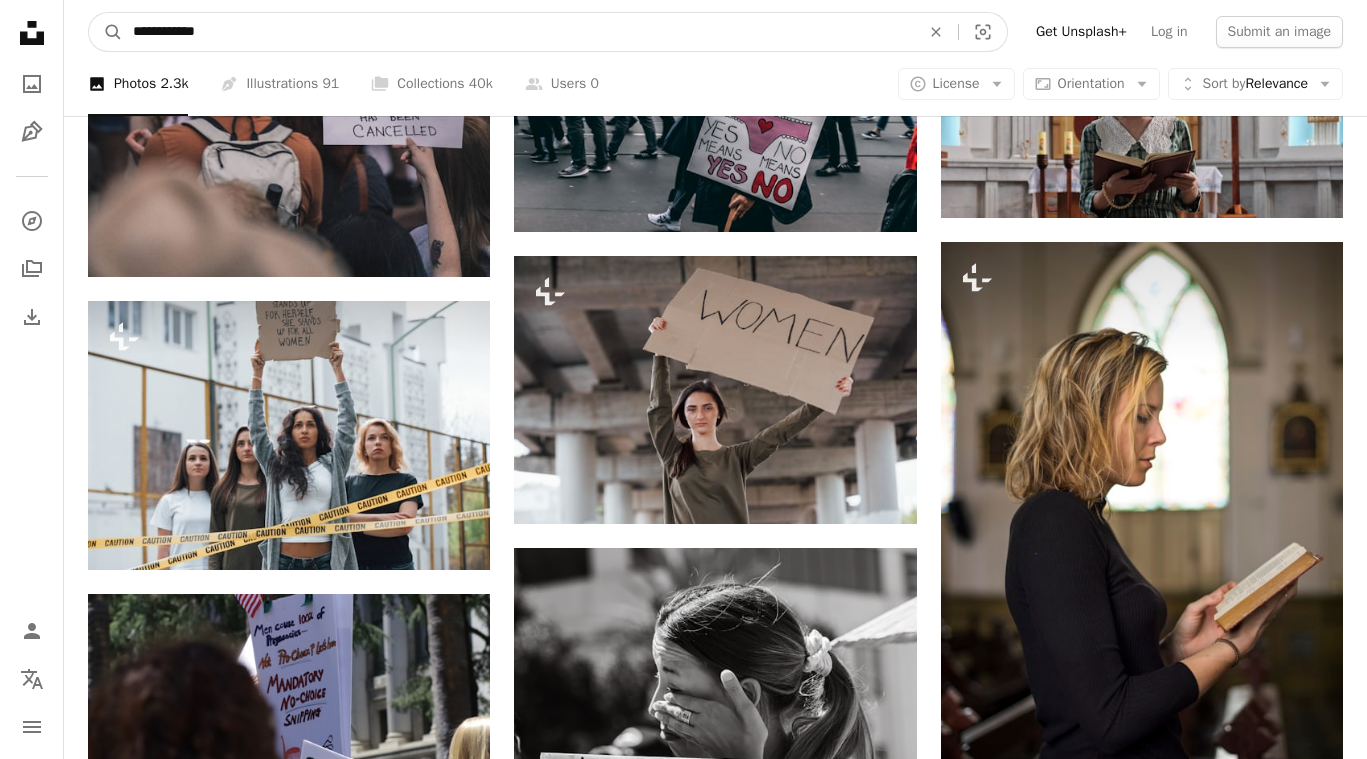 click on "A magnifying glass" at bounding box center [106, 32] 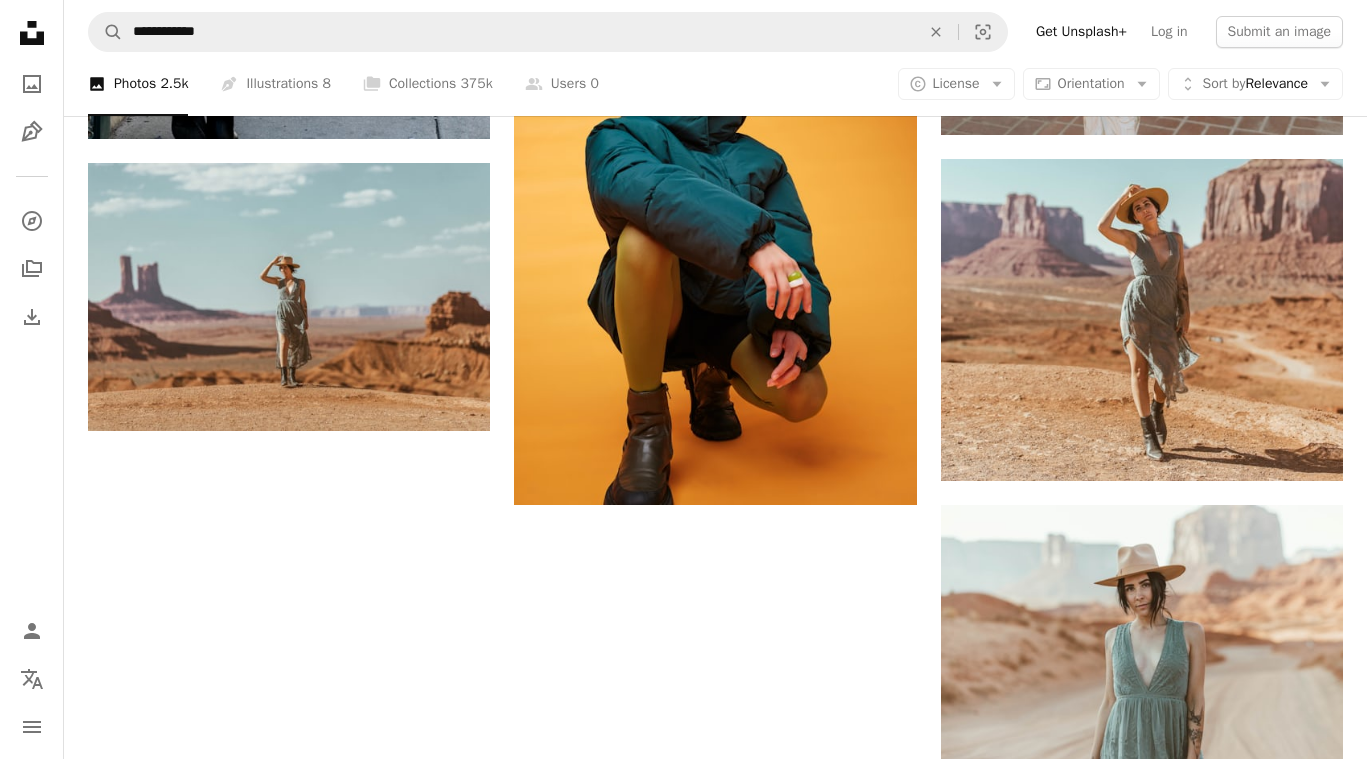 scroll, scrollTop: 4104, scrollLeft: 0, axis: vertical 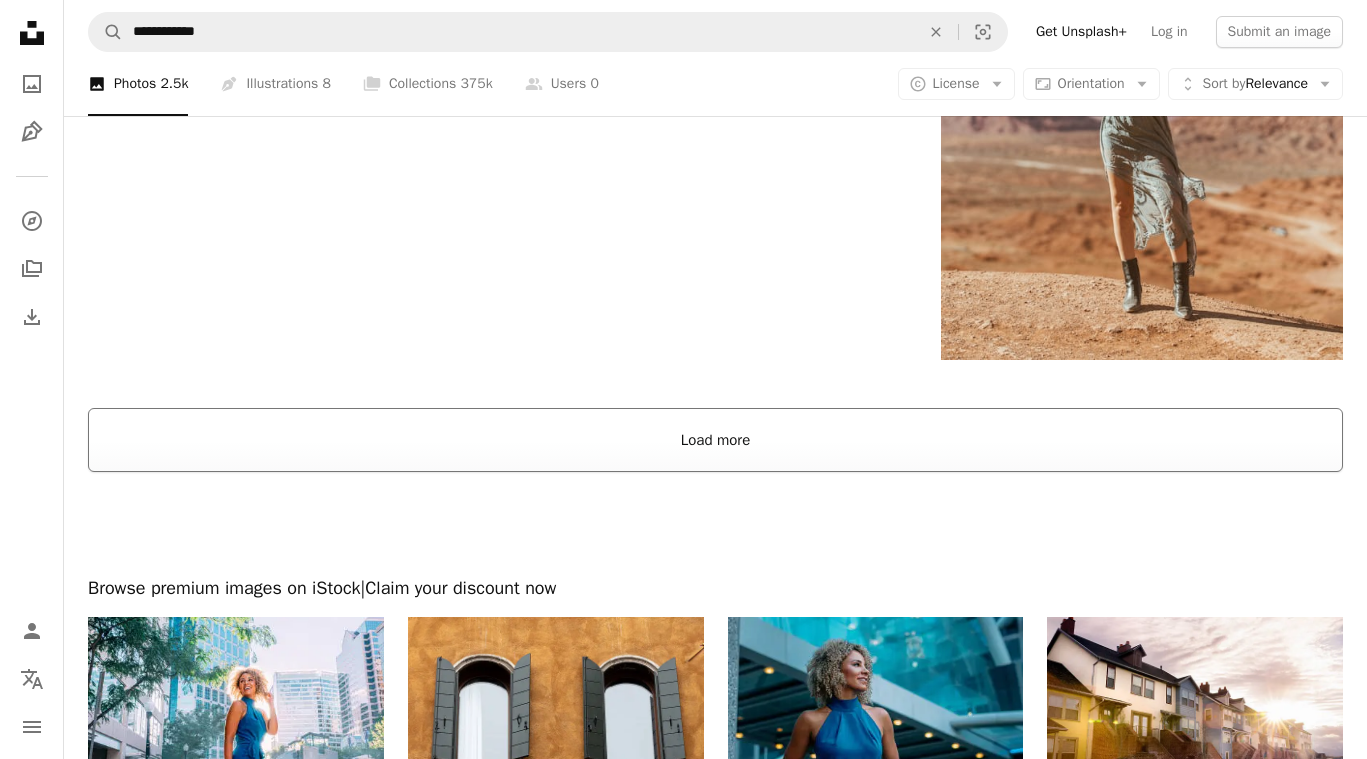 click on "Load more" at bounding box center (715, 440) 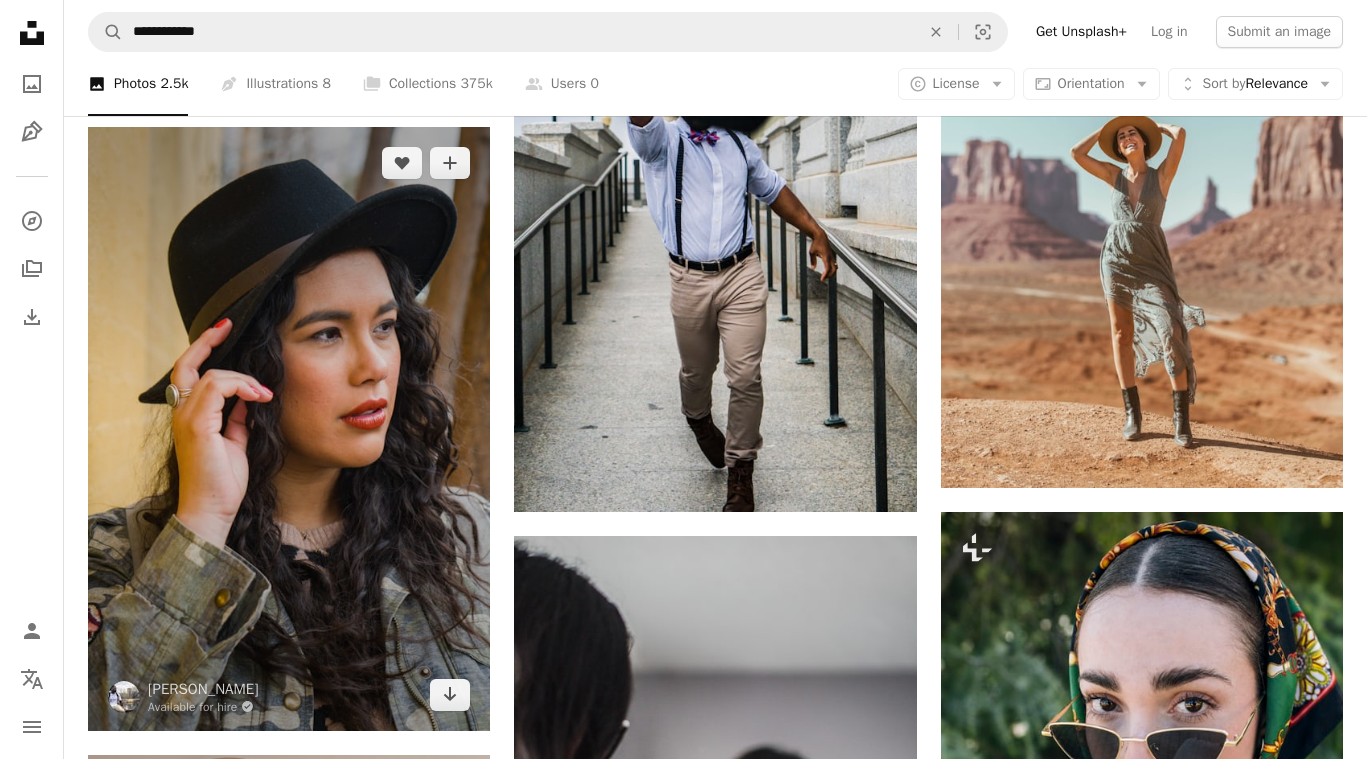 scroll, scrollTop: 4071, scrollLeft: 0, axis: vertical 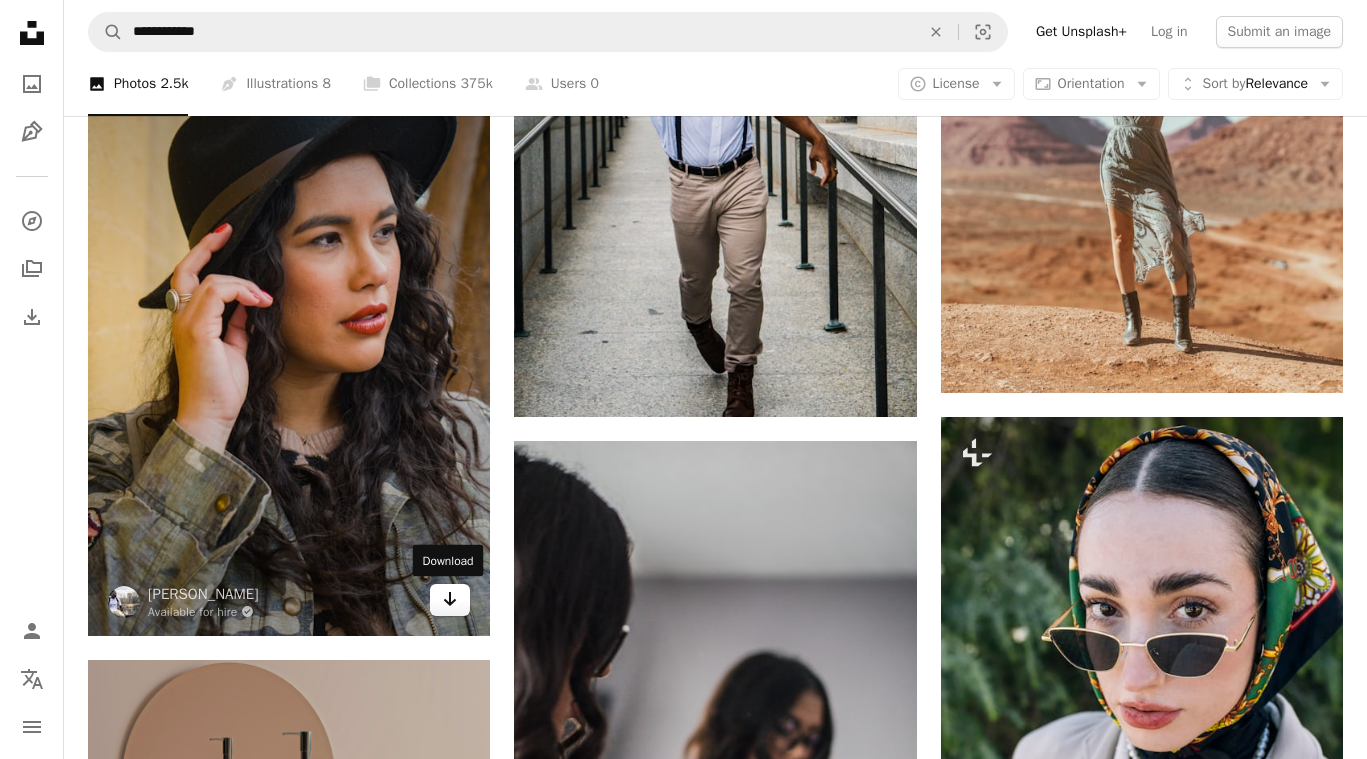 click on "Arrow pointing down" at bounding box center [450, 600] 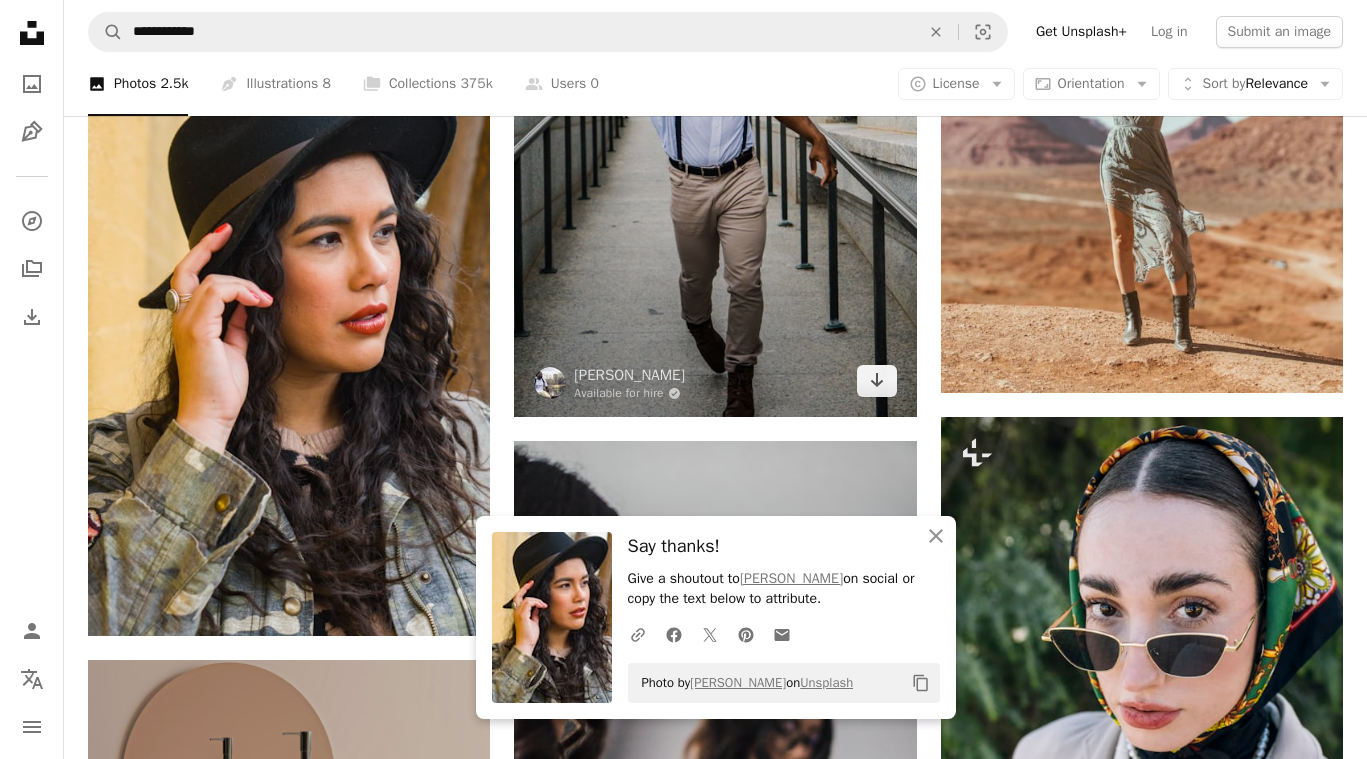 click at bounding box center (715, 115) 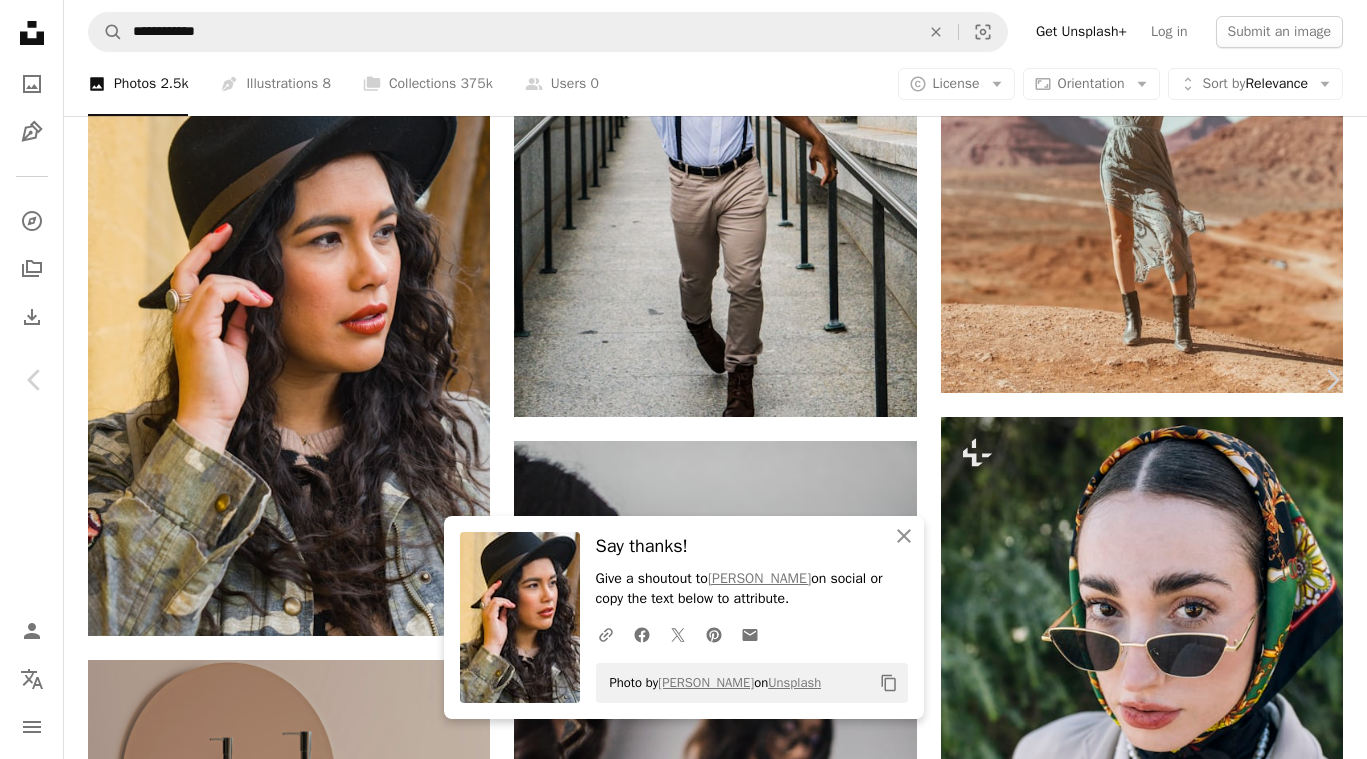 scroll, scrollTop: 365, scrollLeft: 0, axis: vertical 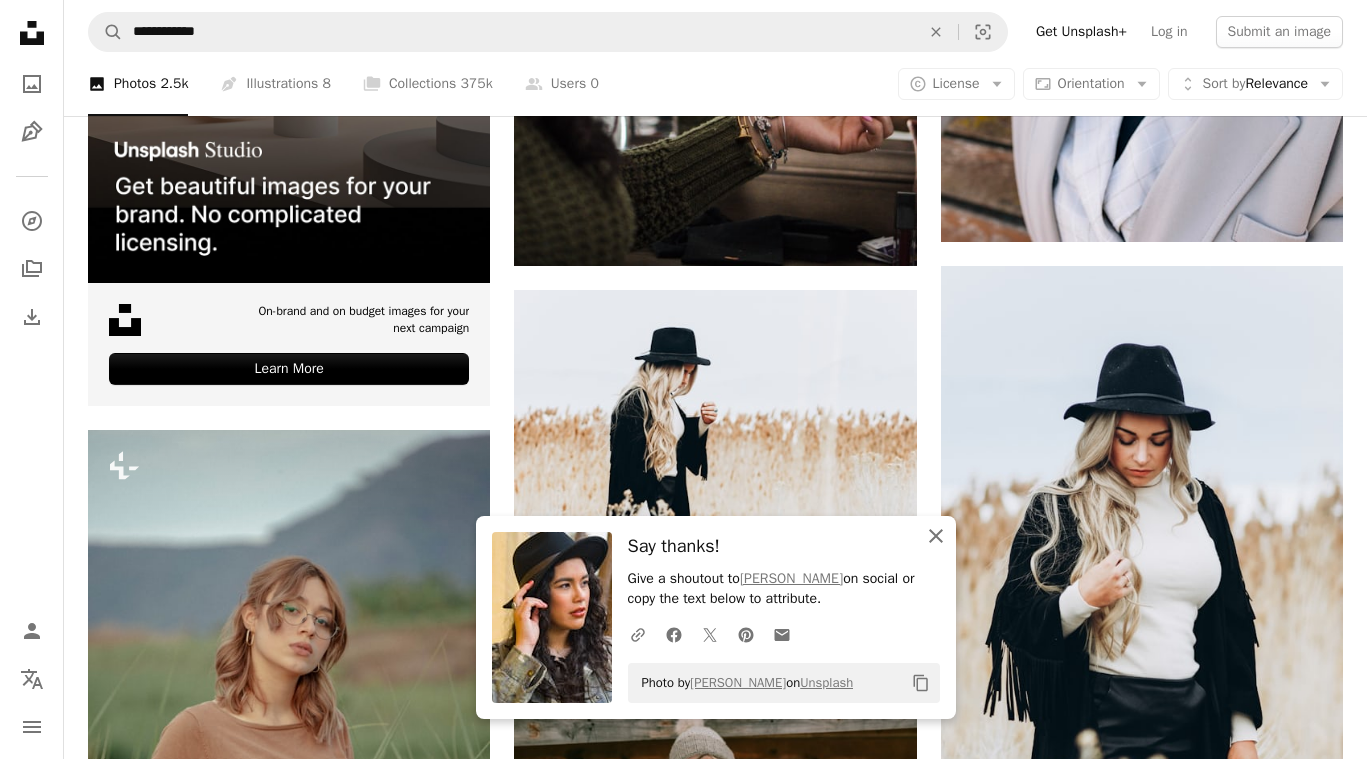 click on "An X shape" 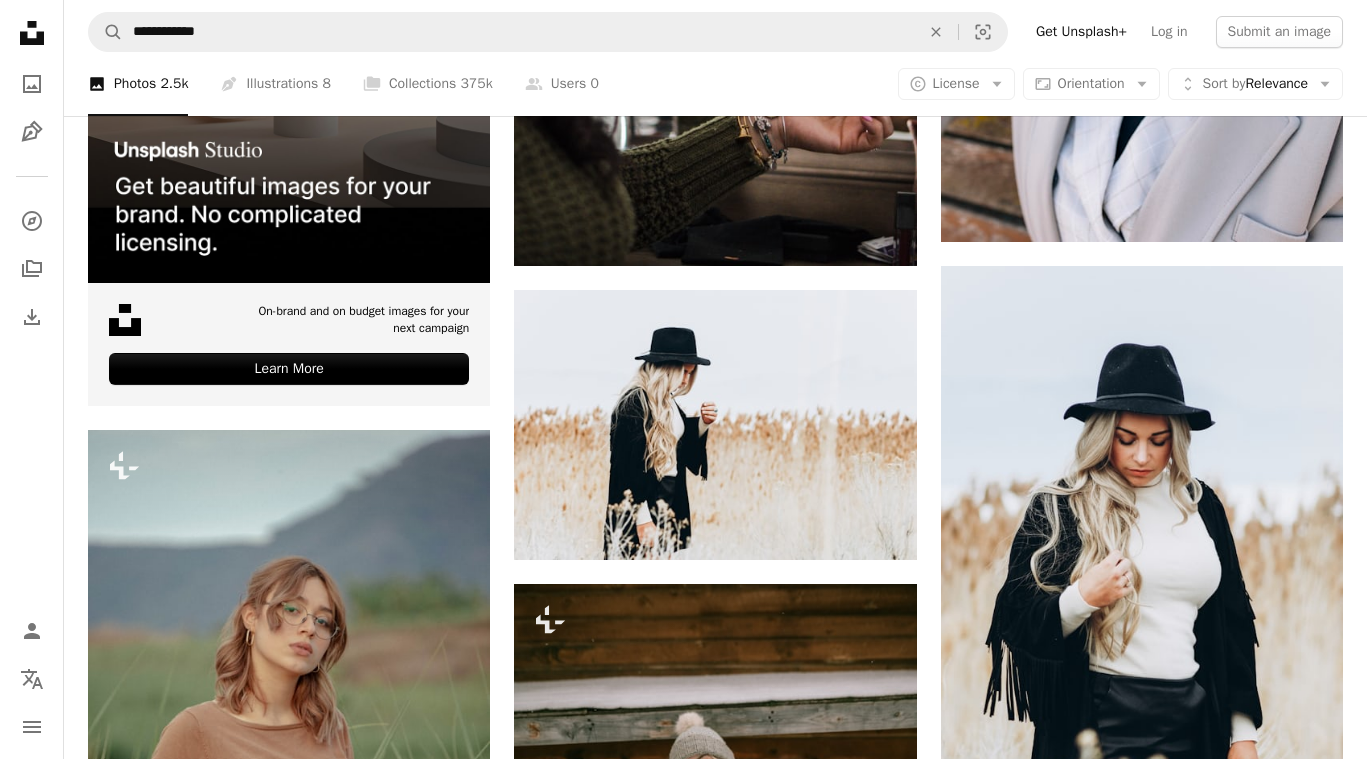 scroll, scrollTop: 5214, scrollLeft: 0, axis: vertical 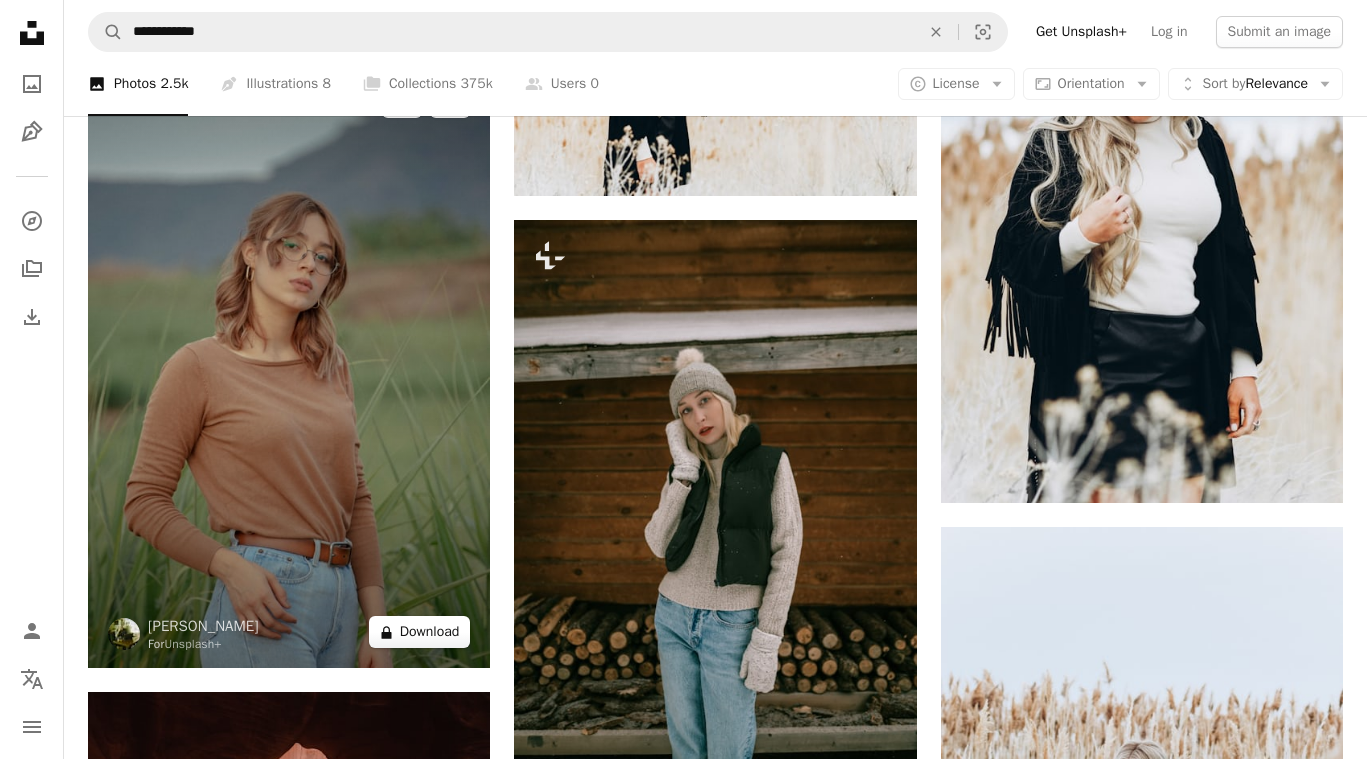 click on "A lock Download" at bounding box center [420, 632] 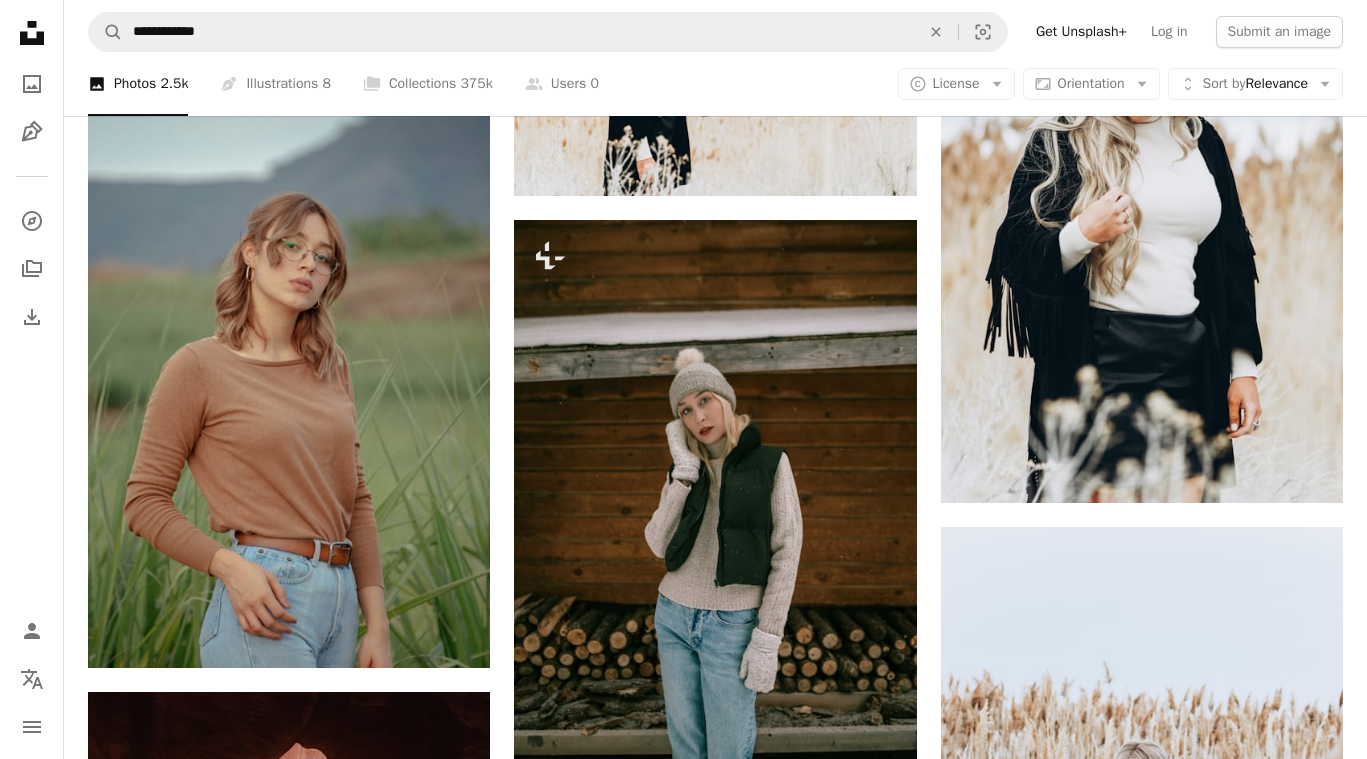 click on "An X shape Premium, ready to use images. Get unlimited access. A plus sign Members-only content added monthly A plus sign Unlimited royalty-free downloads A plus sign Illustrations  New A plus sign Enhanced legal protections yearly 62%  off monthly £16   £6 GBP per month * Get  Unsplash+ * When paid annually, billed upfront  £72 Taxes where applicable. Renews automatically. Cancel anytime." at bounding box center [683, 6692] 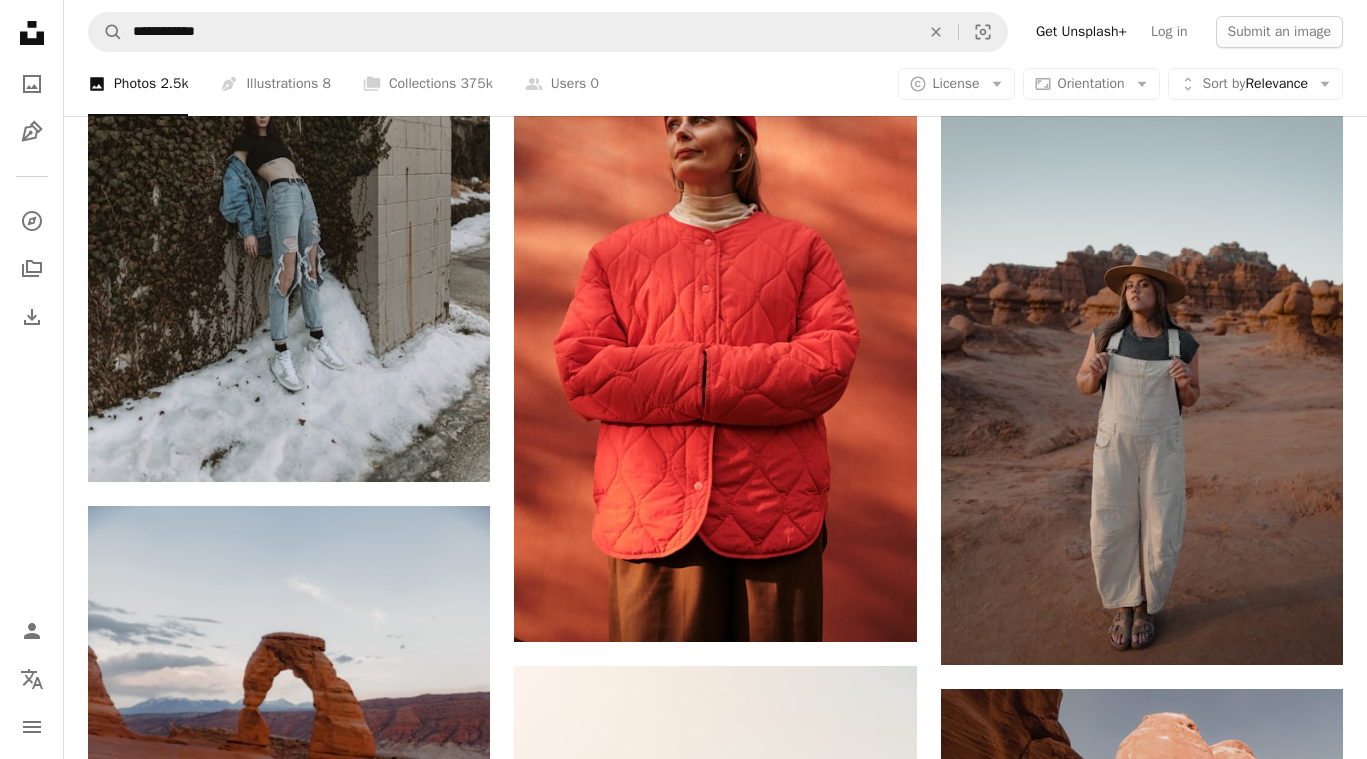 scroll, scrollTop: 8230, scrollLeft: 0, axis: vertical 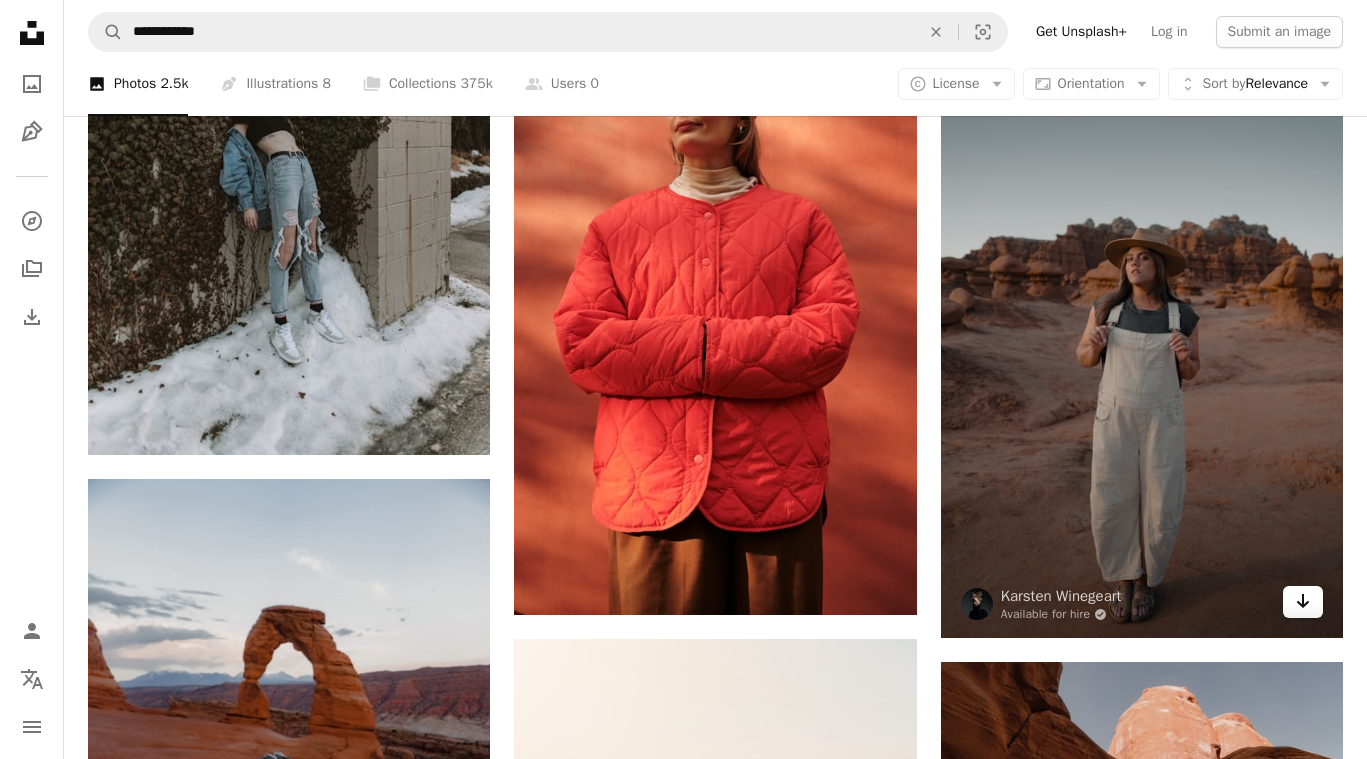 click on "Arrow pointing down" 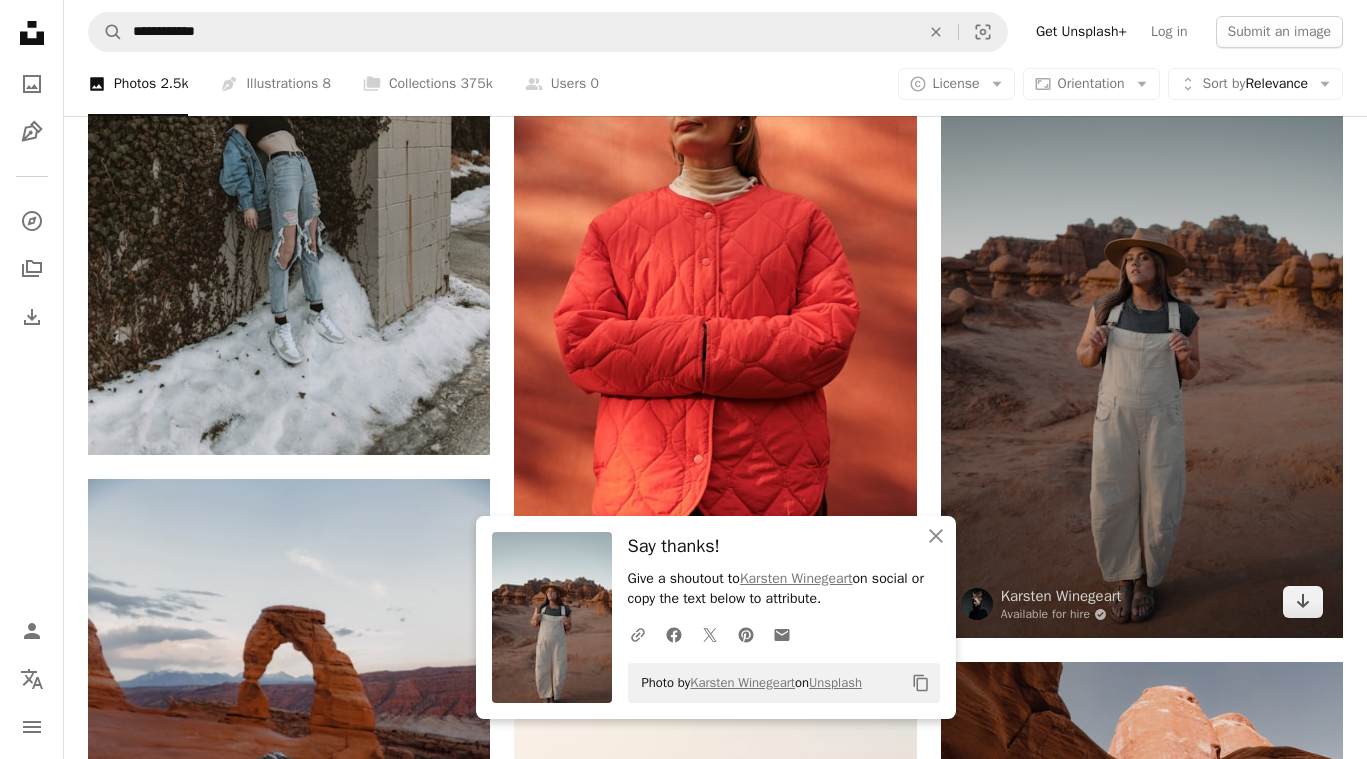 click at bounding box center (1142, 336) 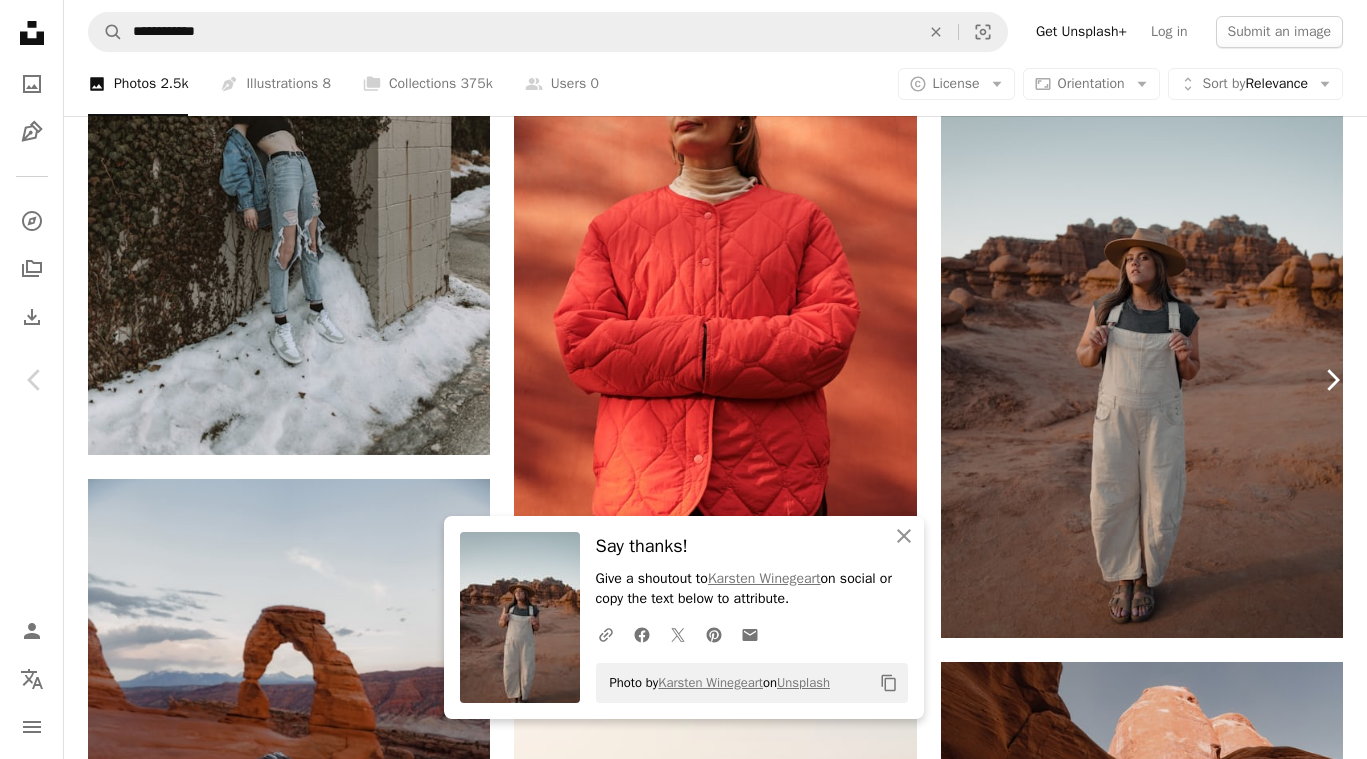 scroll, scrollTop: 1460, scrollLeft: 0, axis: vertical 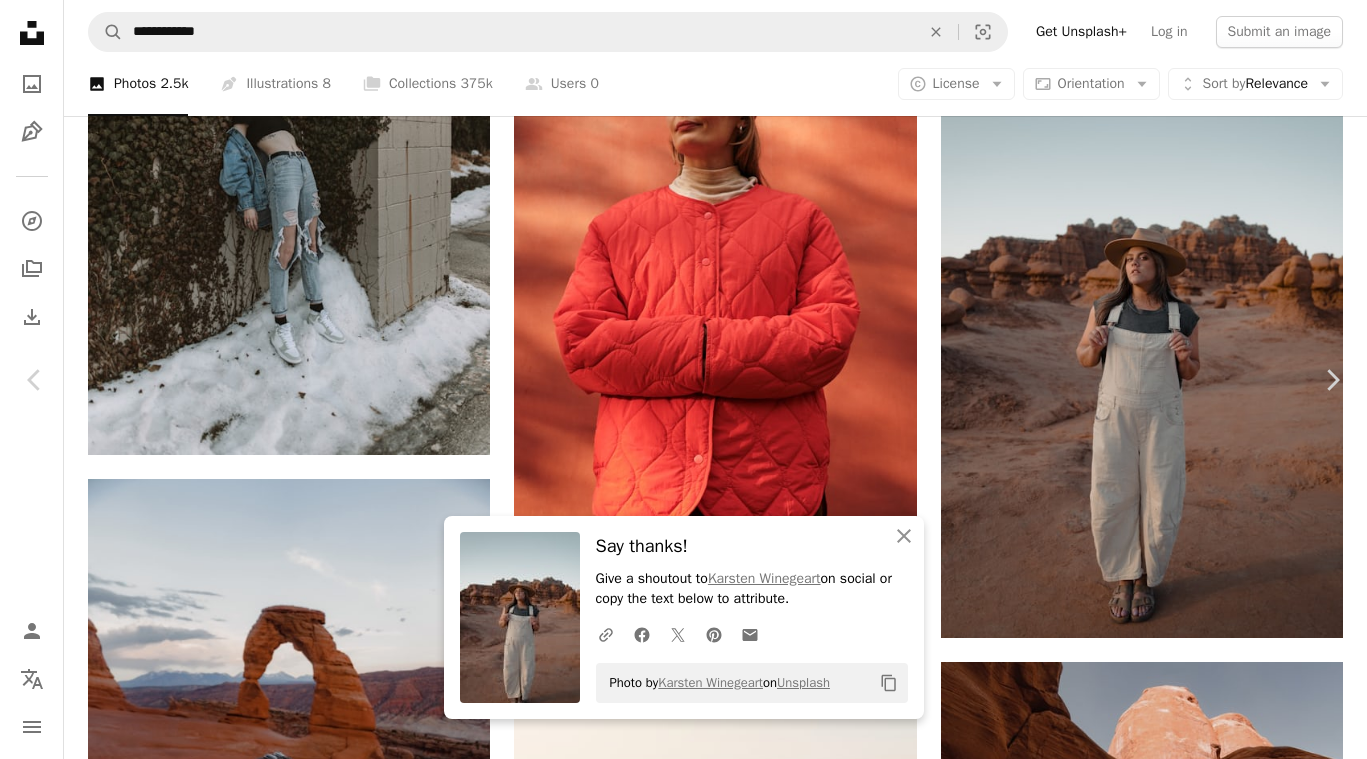 click on "An X shape Chevron left Chevron right An X shape Close Say thanks! Give a shoutout to  [PERSON_NAME]  on social or copy the text below to attribute. A URL sharing icon (chains) Facebook icon X (formerly Twitter) icon Pinterest icon An envelope Photo by  [PERSON_NAME]  on  Unsplash
Copy content [PERSON_NAME] Available for hire A checkmark inside of a circle A heart A plus sign Download free Chevron down Zoom in Views 10,770 Downloads 1,395 A forward-right arrow Share Info icon Info More Actions All these arches and not a single Big mac in sight! A map marker [GEOGRAPHIC_DATA], [US_STATE], [GEOGRAPHIC_DATA] Calendar outlined Published on  [DATE] Safety Free to use under the  Unsplash License woman travel fashion people desert orange hiking camping alone adventure mars outdoors rocks [US_STATE][GEOGRAPHIC_DATA] dune arches moab portrait human Free pictures Browse premium related images on iStock  |  Save 20% with code UNSPLASH20 View more on iStock  ↗ Related images A heart A plus sign [PERSON_NAME] NEOM" at bounding box center (683, 6393) 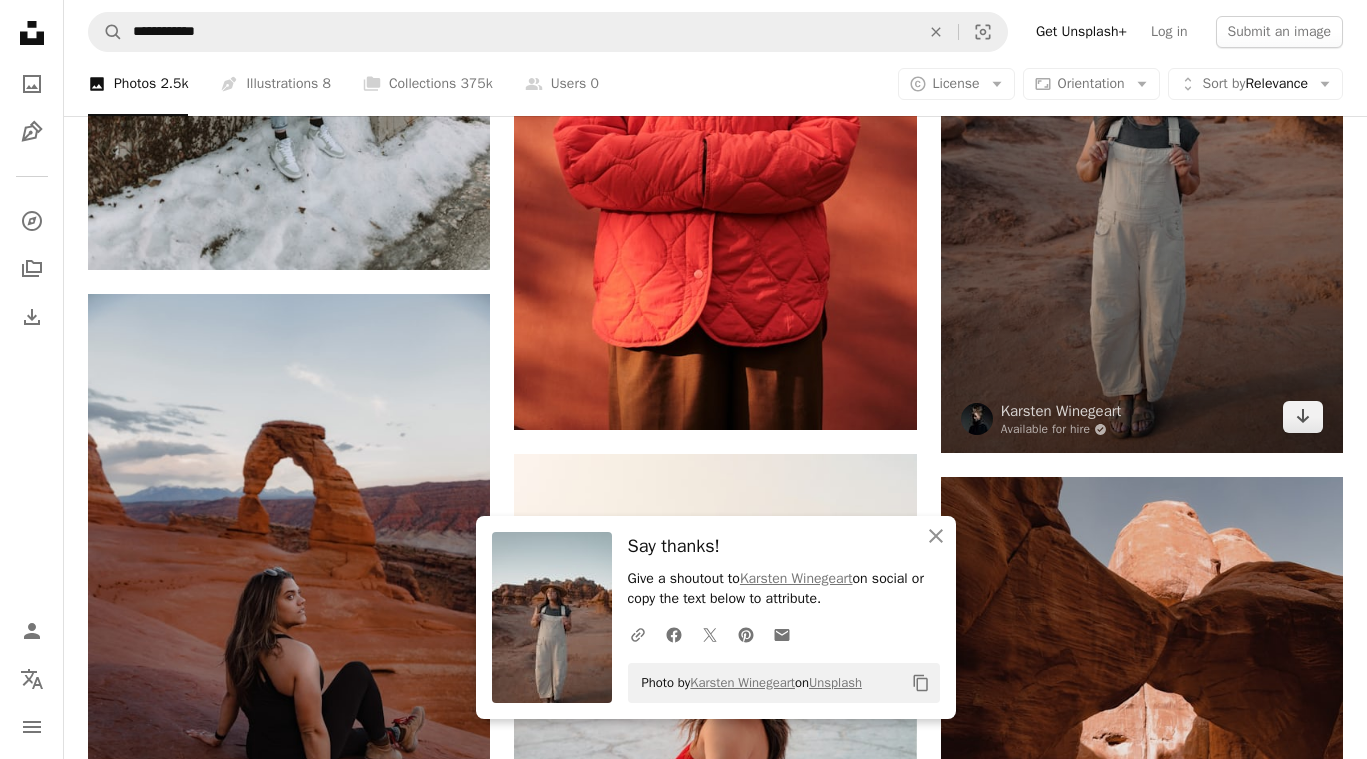 scroll, scrollTop: 8724, scrollLeft: 0, axis: vertical 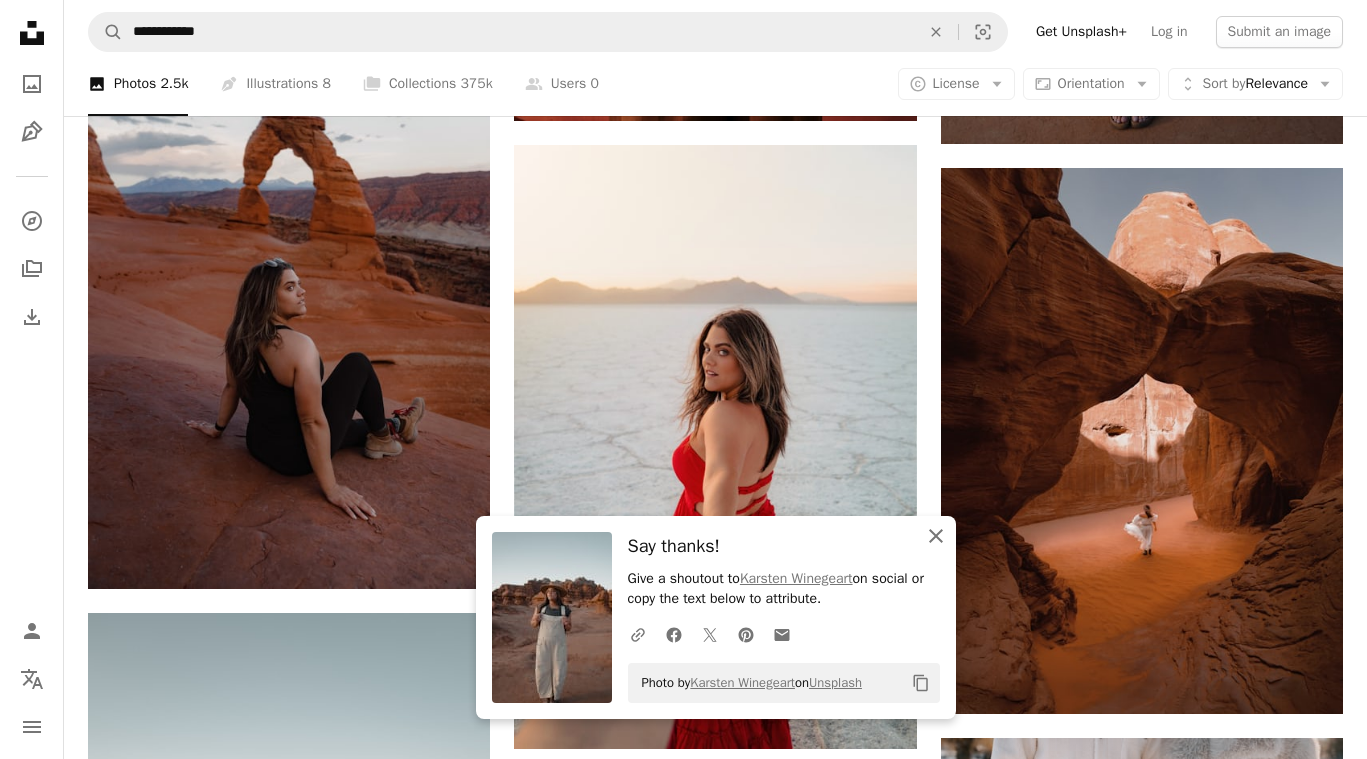 click on "An X shape" 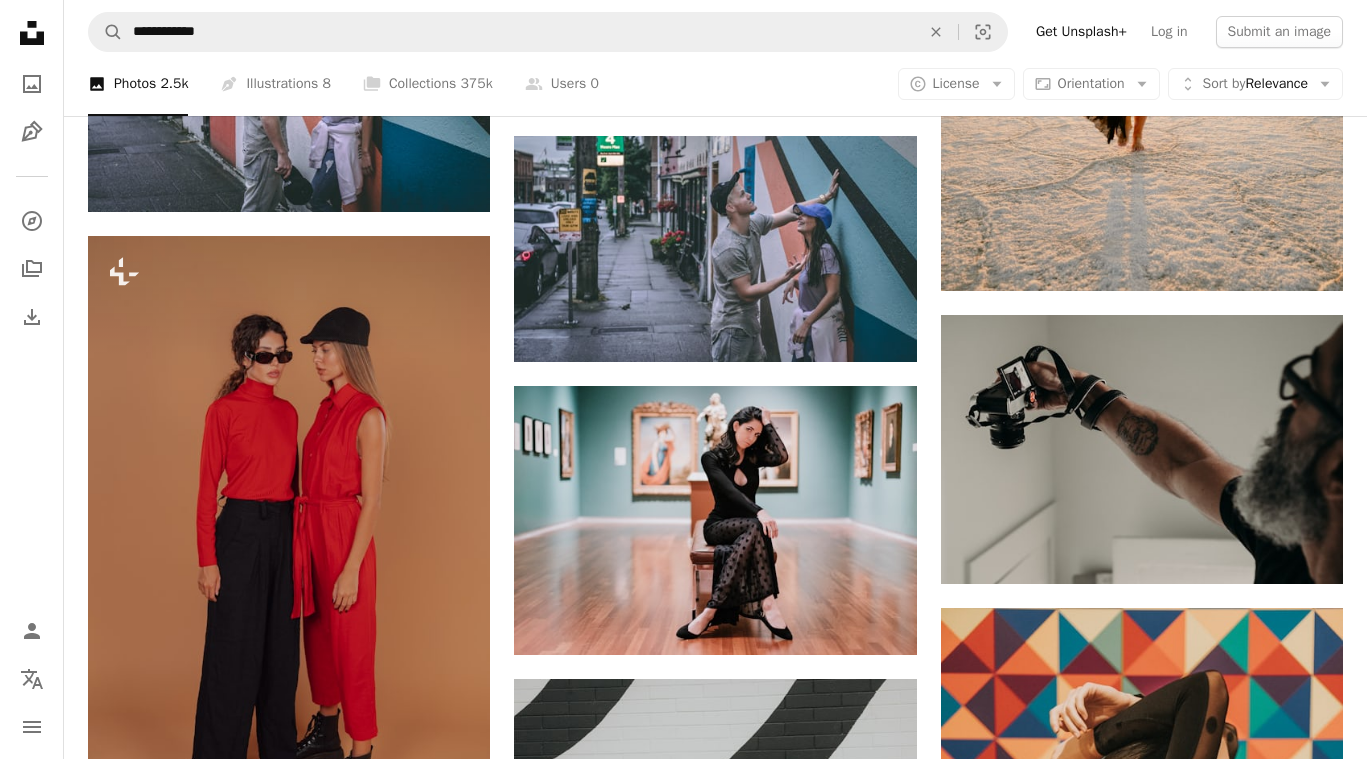 scroll, scrollTop: 11484, scrollLeft: 0, axis: vertical 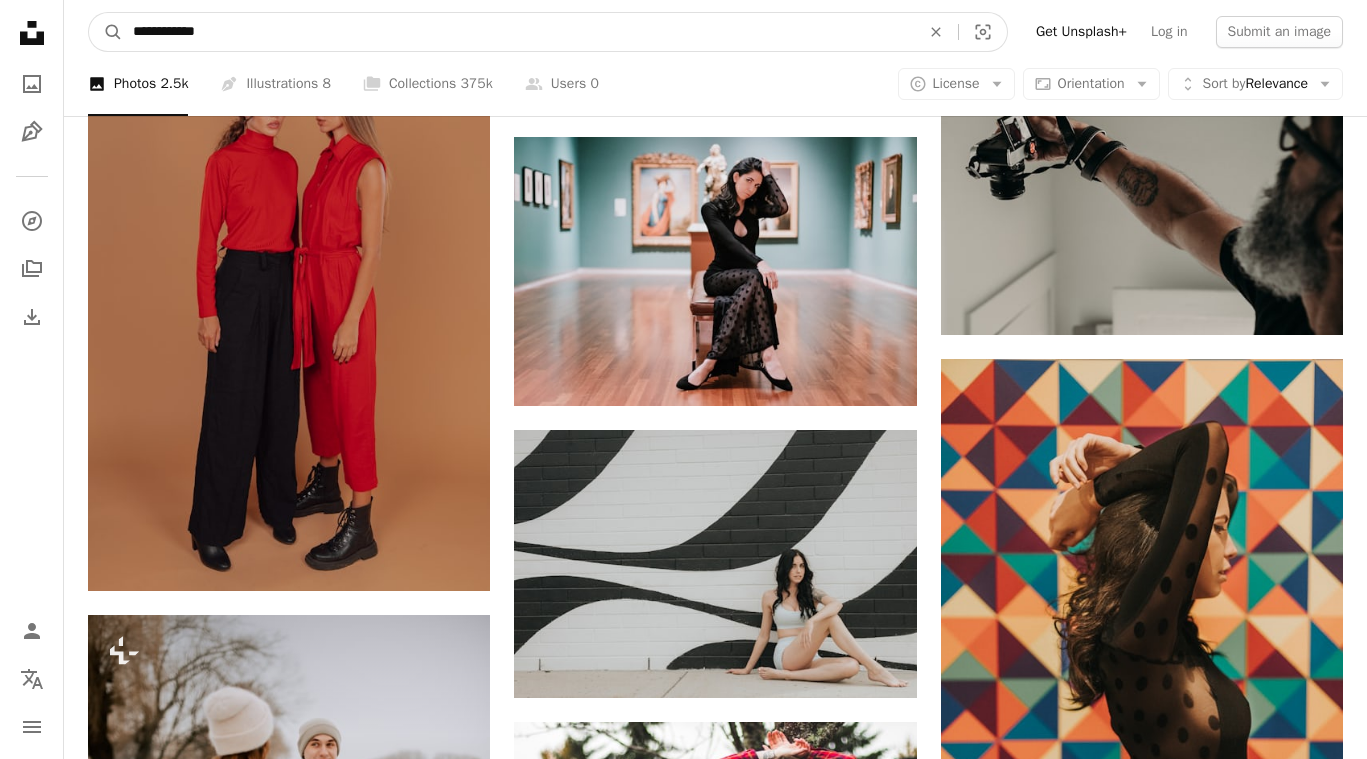 click on "**********" at bounding box center [518, 32] 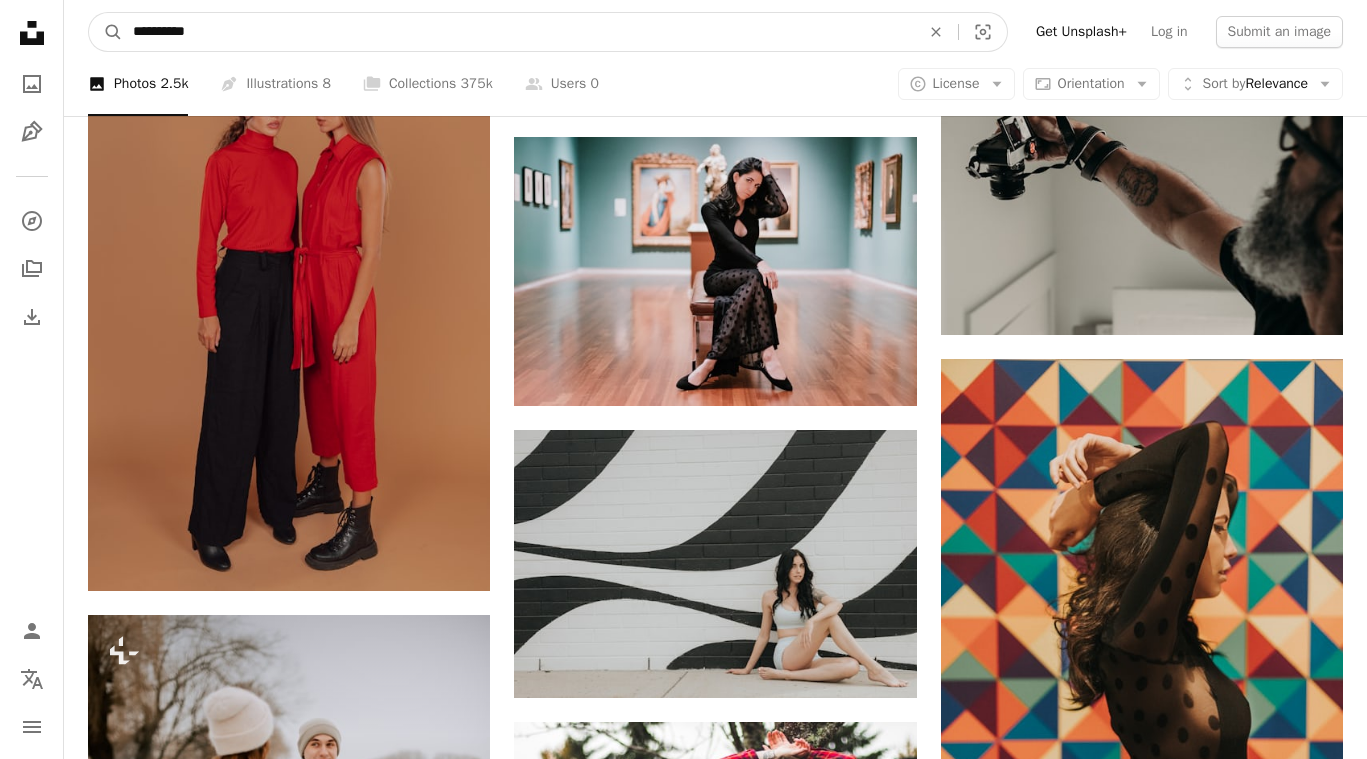 type on "**********" 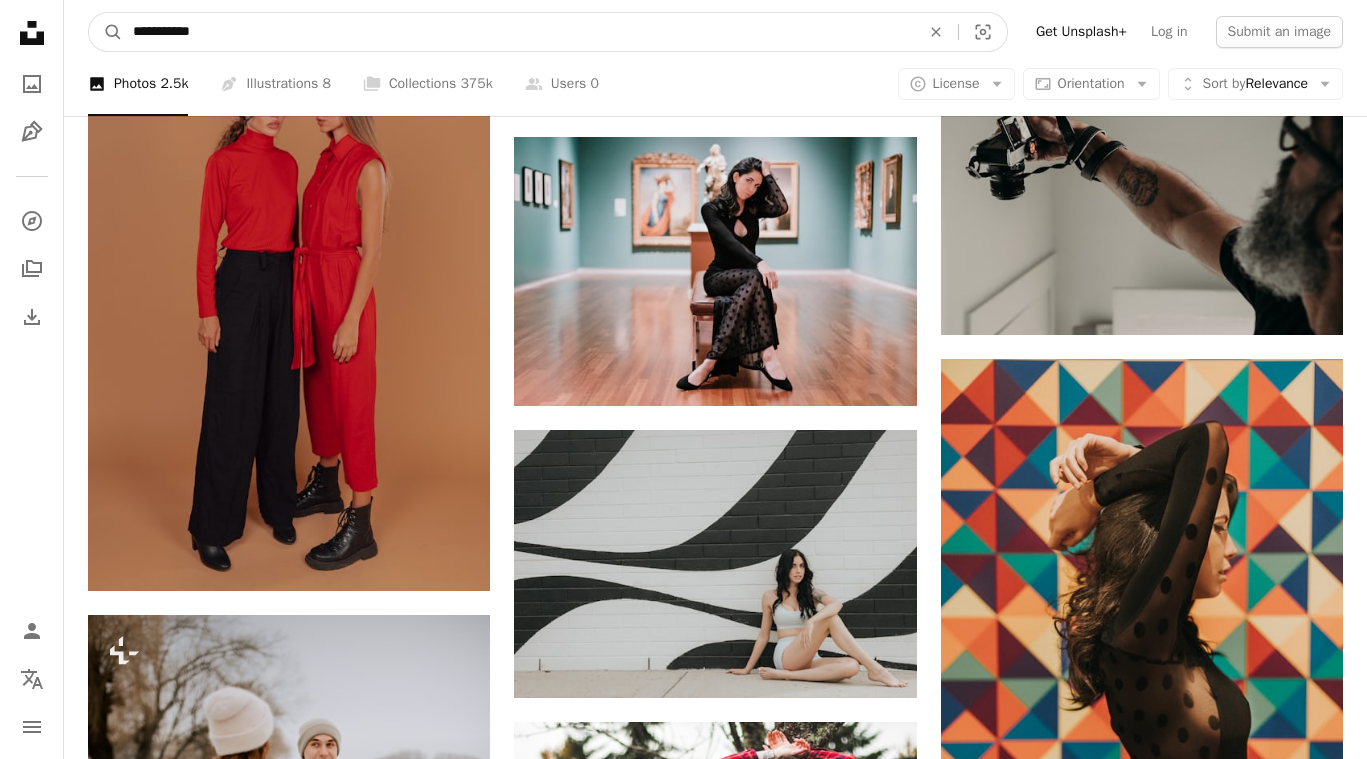 click on "A magnifying glass" at bounding box center (106, 32) 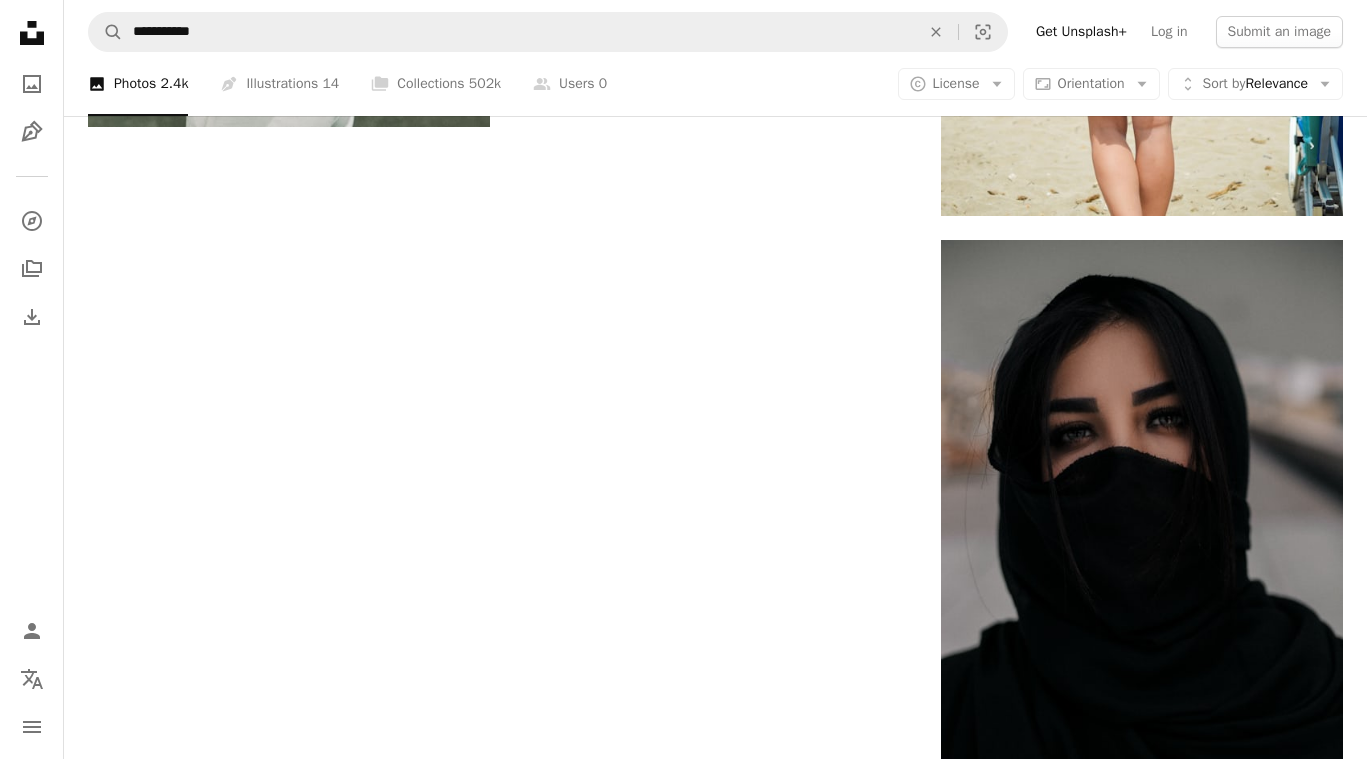 scroll, scrollTop: 4127, scrollLeft: 0, axis: vertical 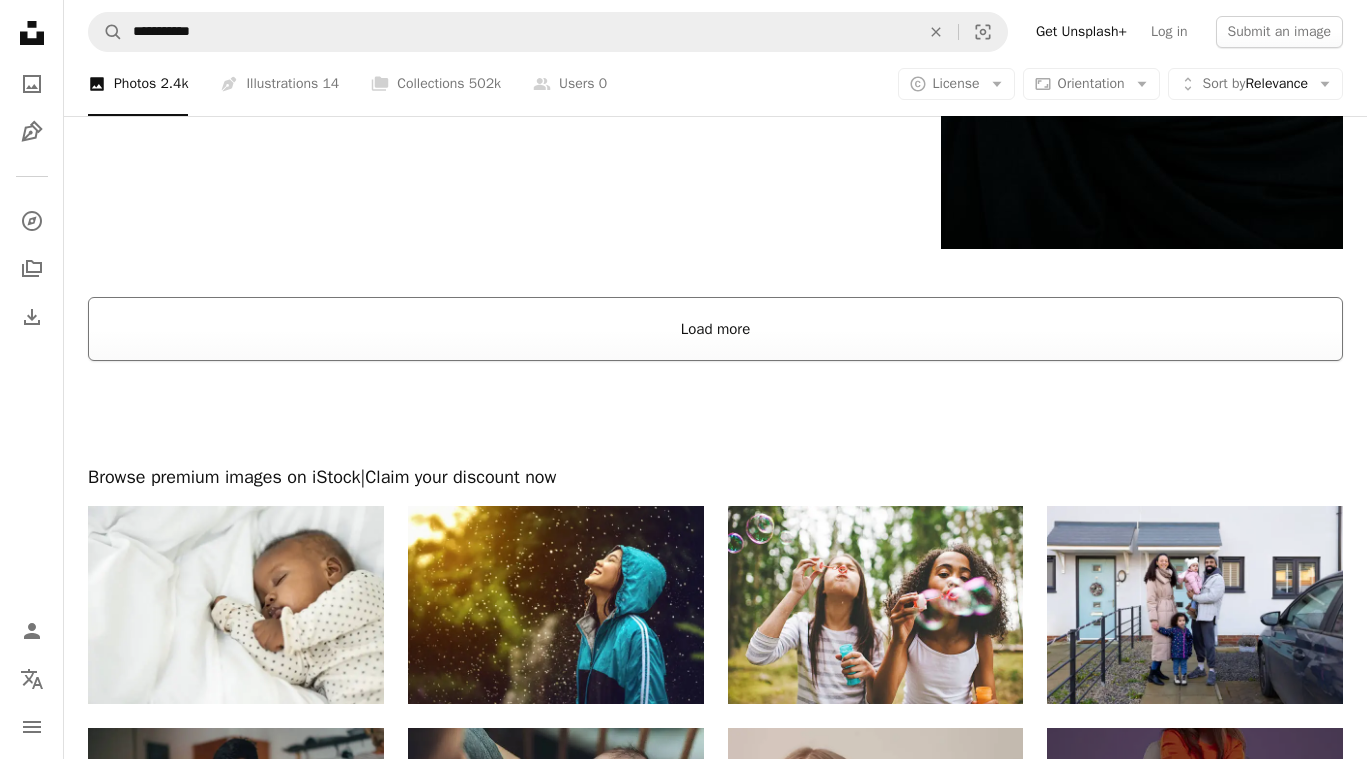 click on "Load more" at bounding box center (715, 329) 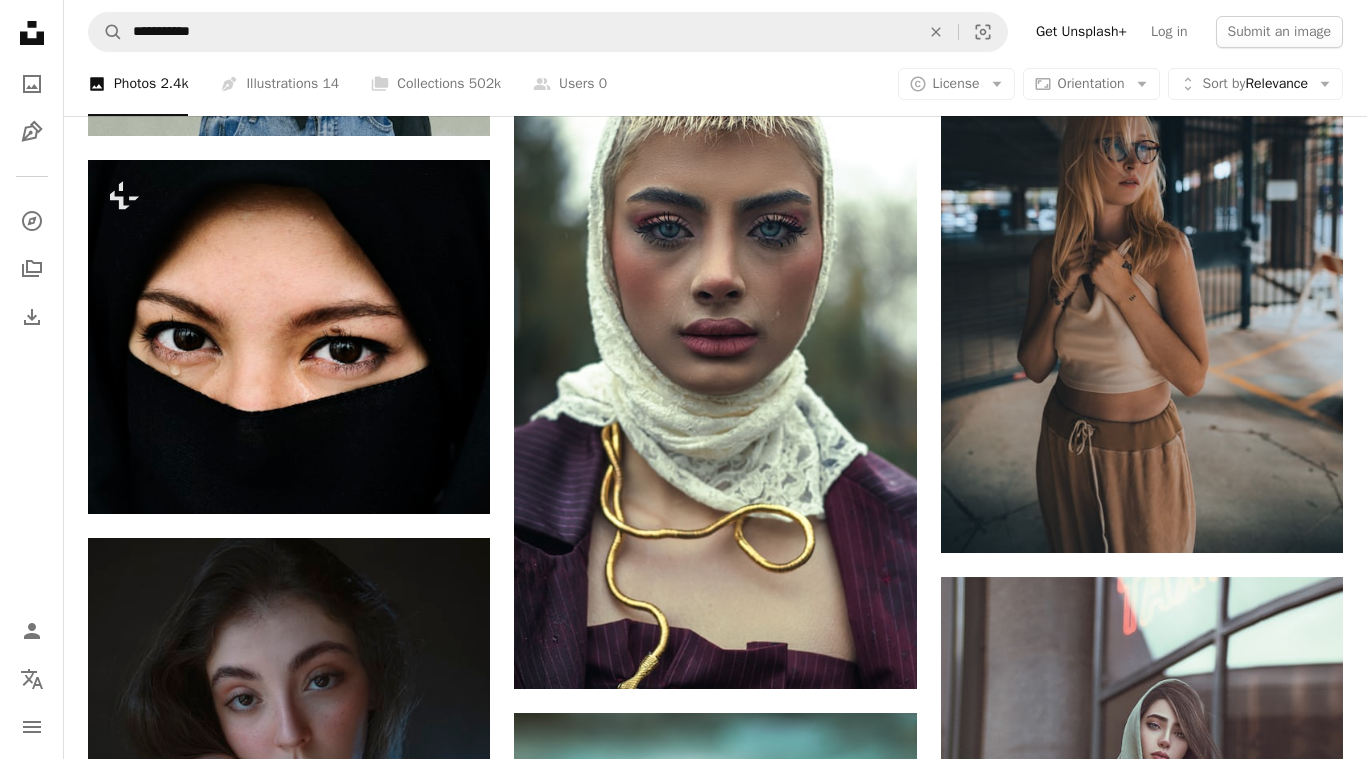 scroll, scrollTop: 15546, scrollLeft: 0, axis: vertical 